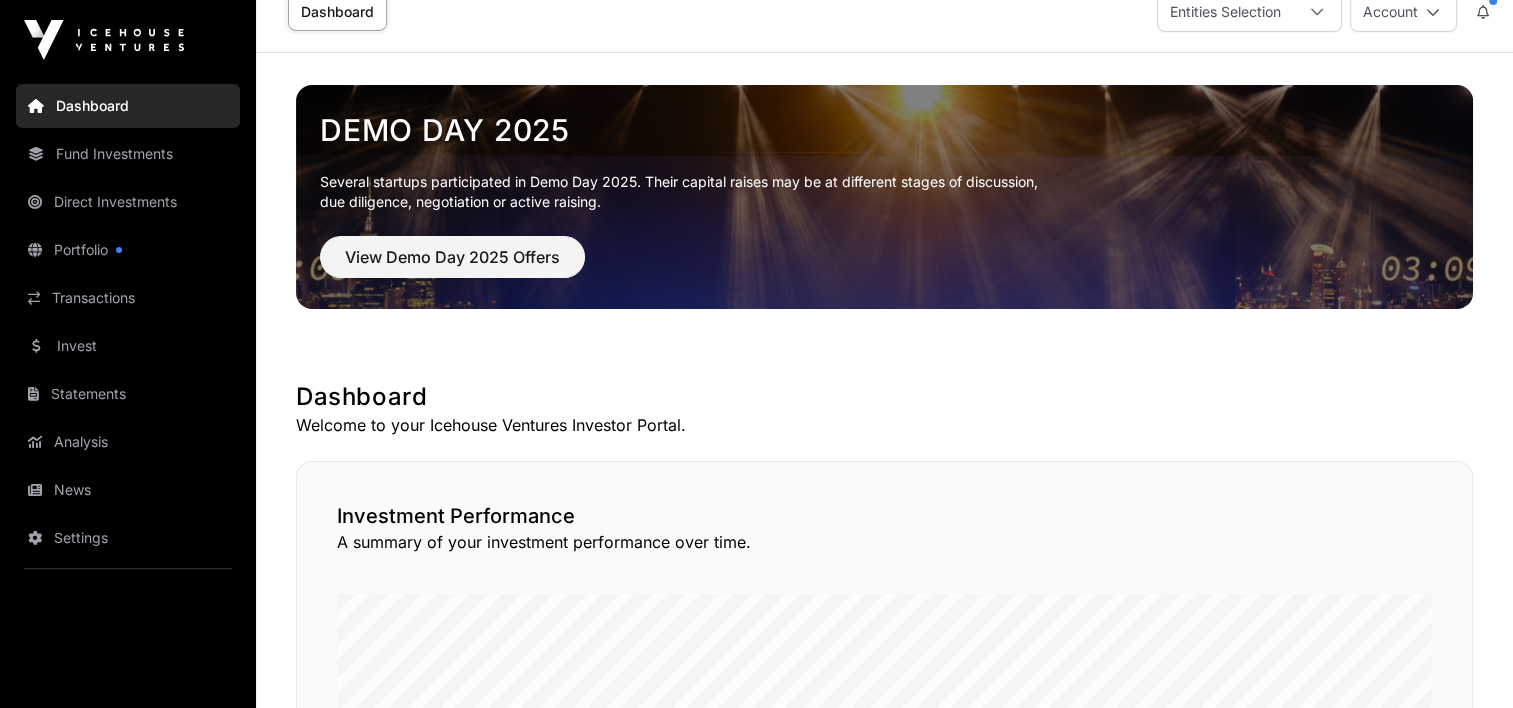 scroll, scrollTop: 0, scrollLeft: 0, axis: both 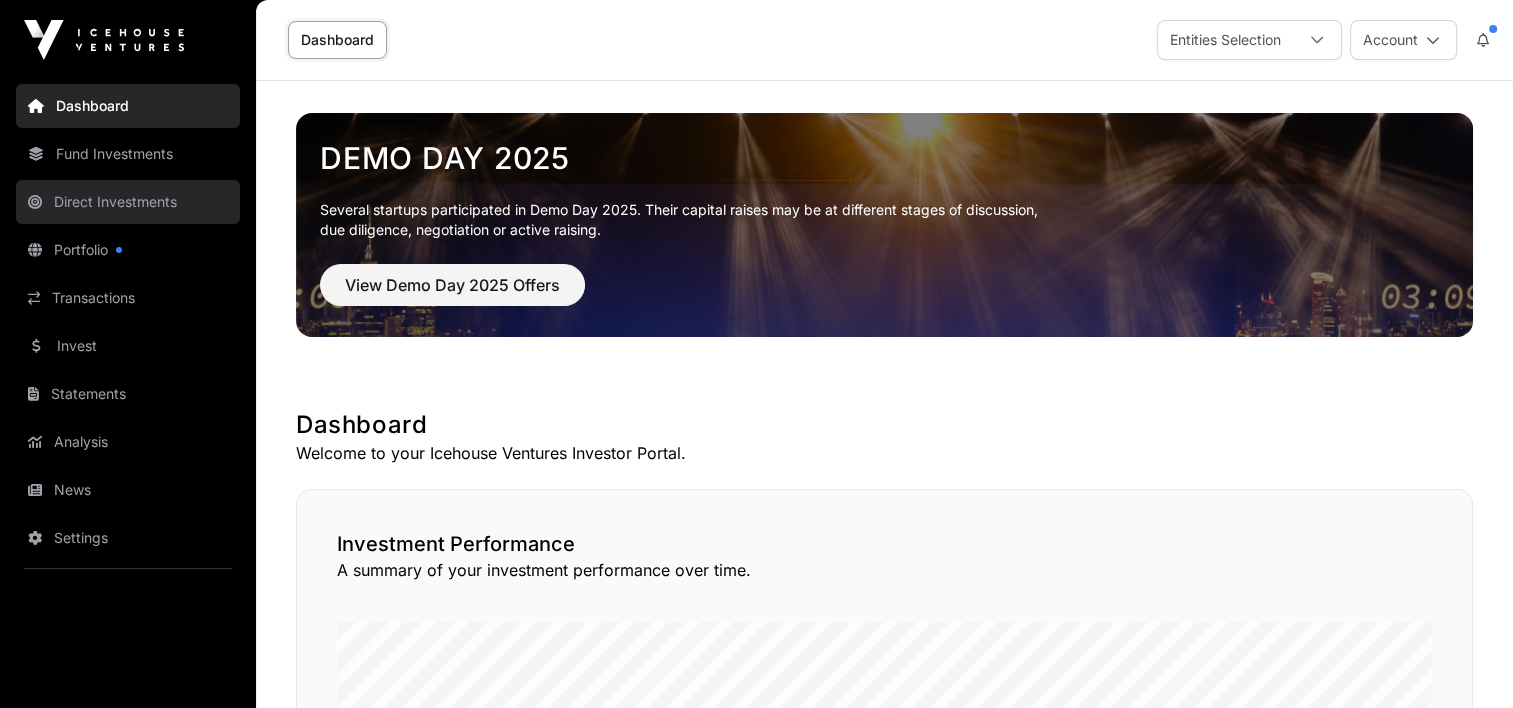 click on "Direct Investments" 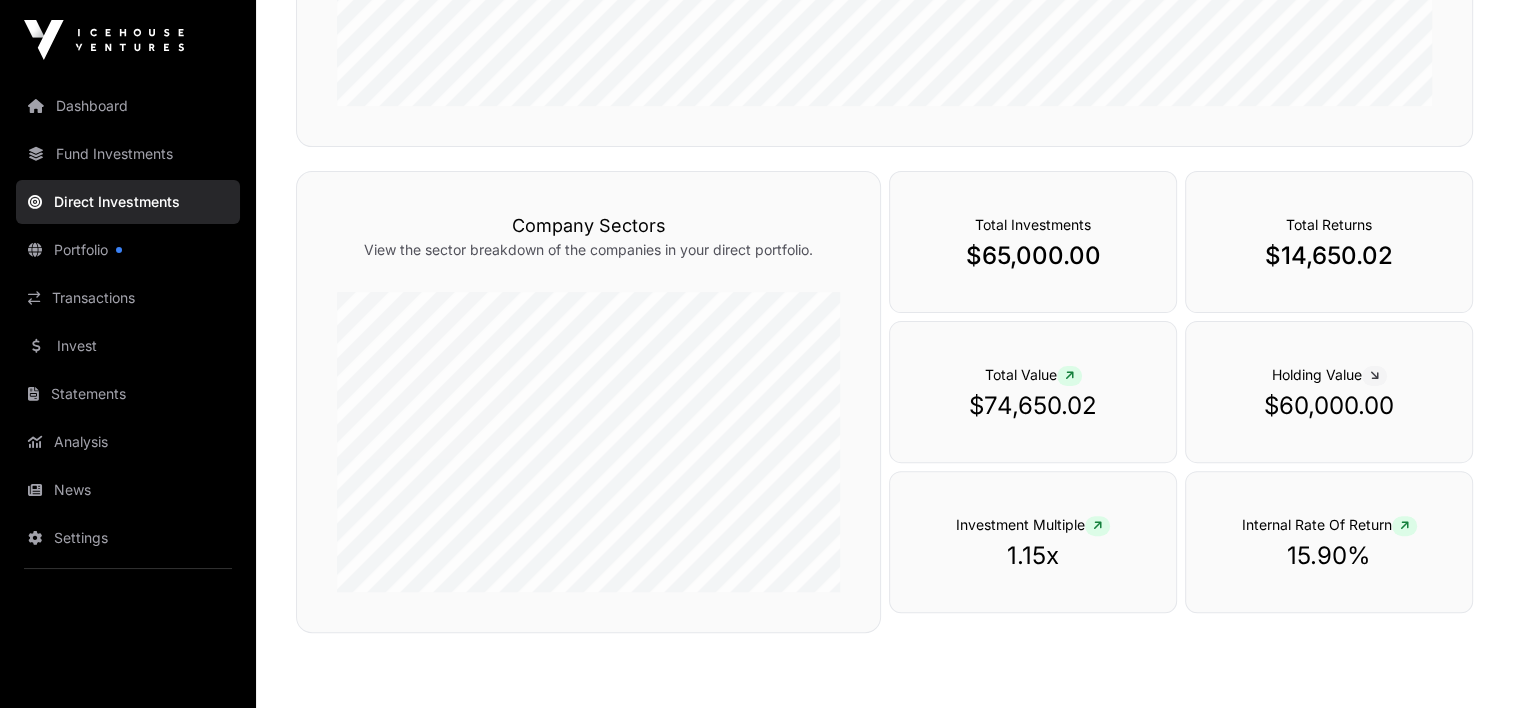 scroll, scrollTop: 0, scrollLeft: 0, axis: both 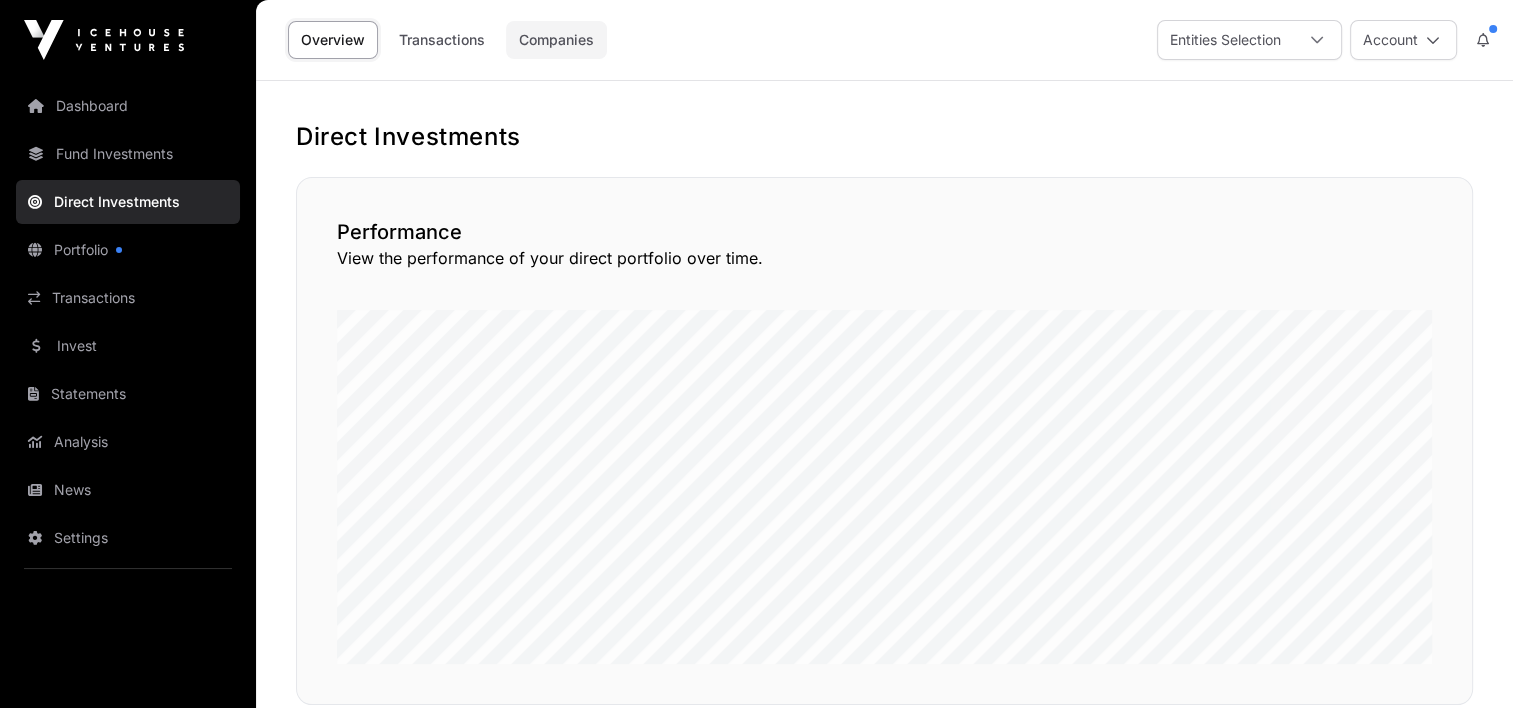 click on "Companies" 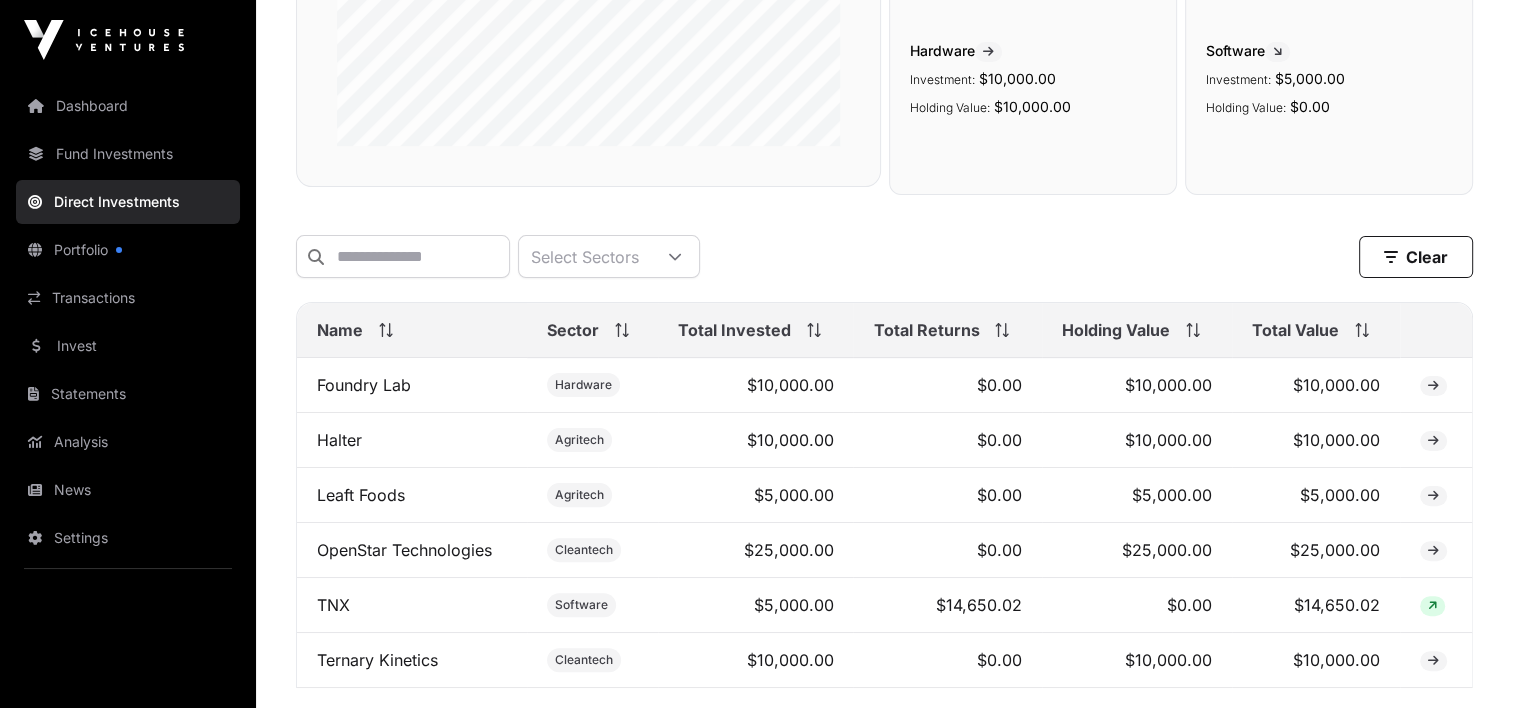 scroll, scrollTop: 500, scrollLeft: 0, axis: vertical 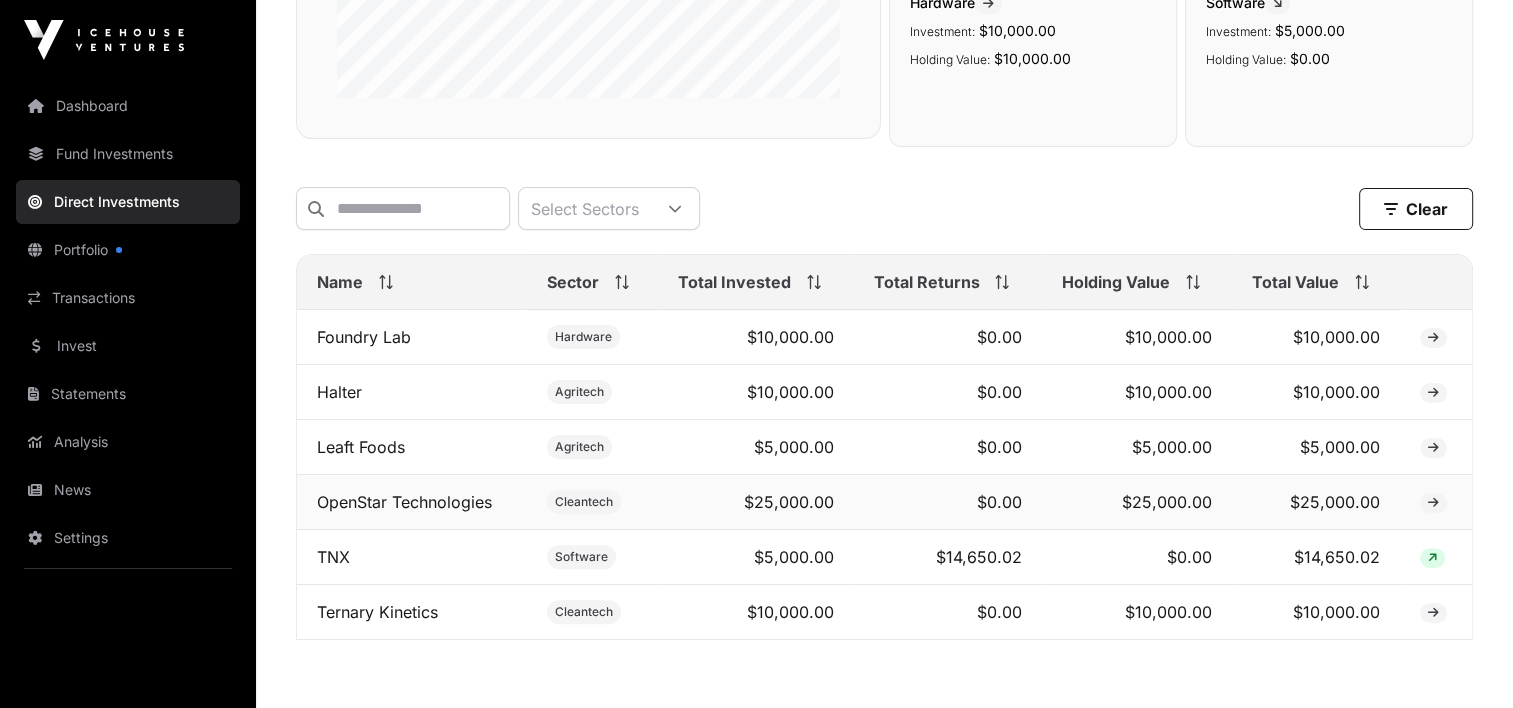 click 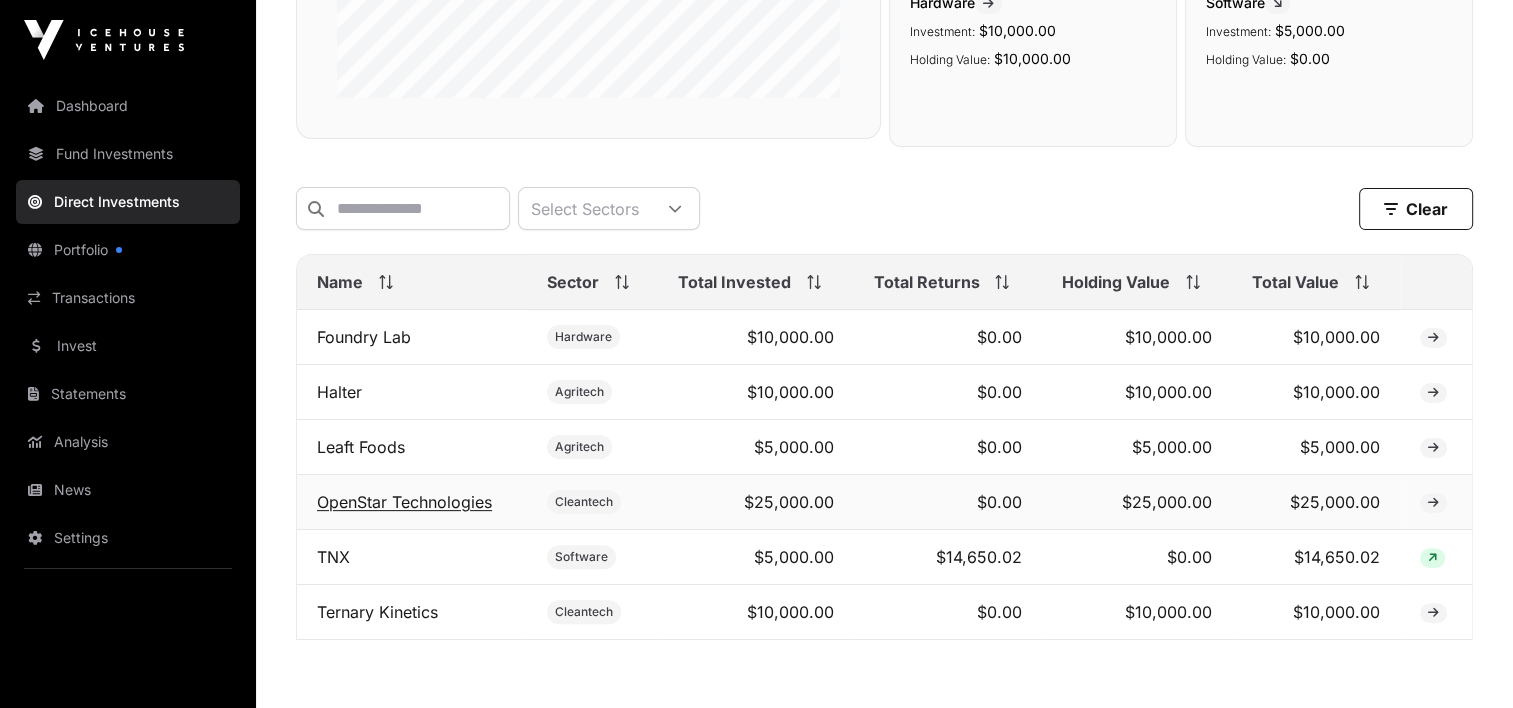 click on "OpenStar Technologies" 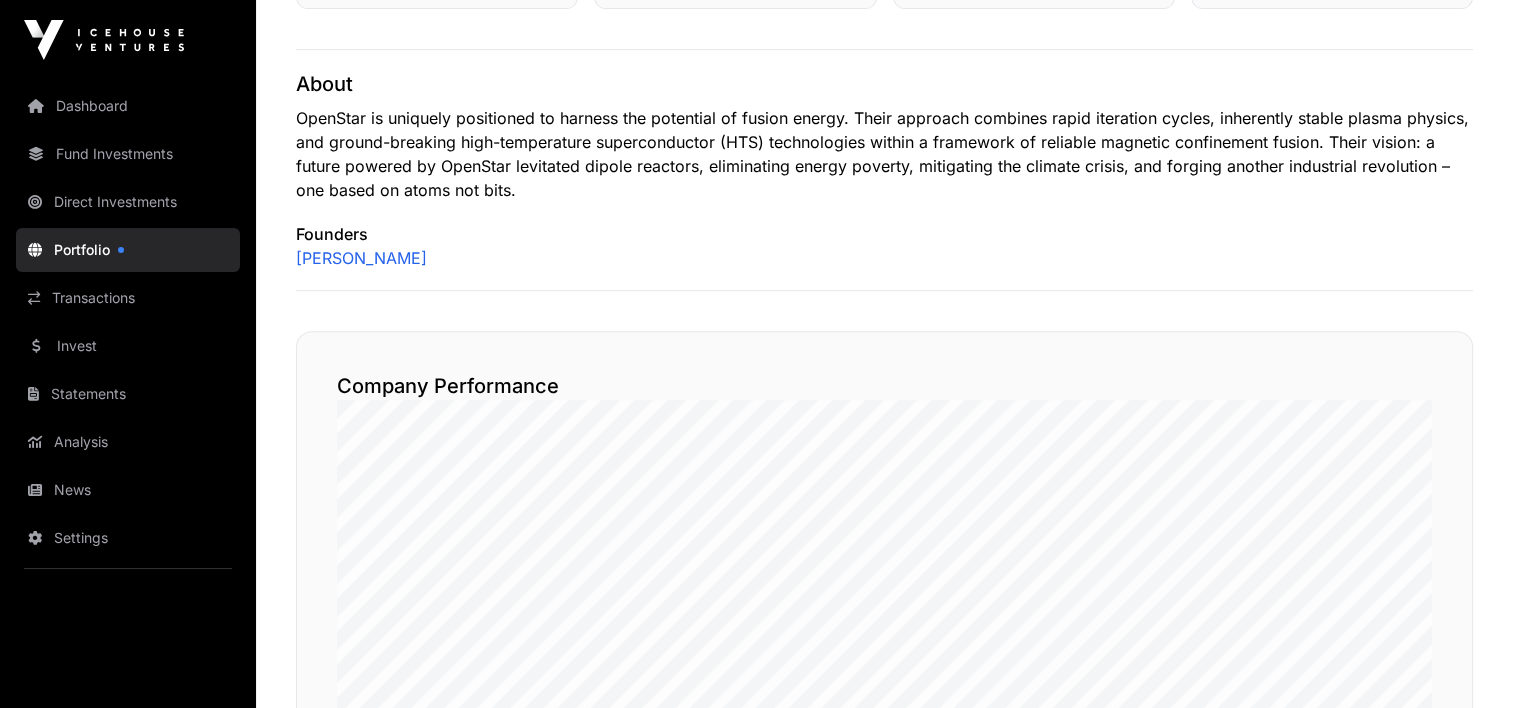 scroll, scrollTop: 825, scrollLeft: 0, axis: vertical 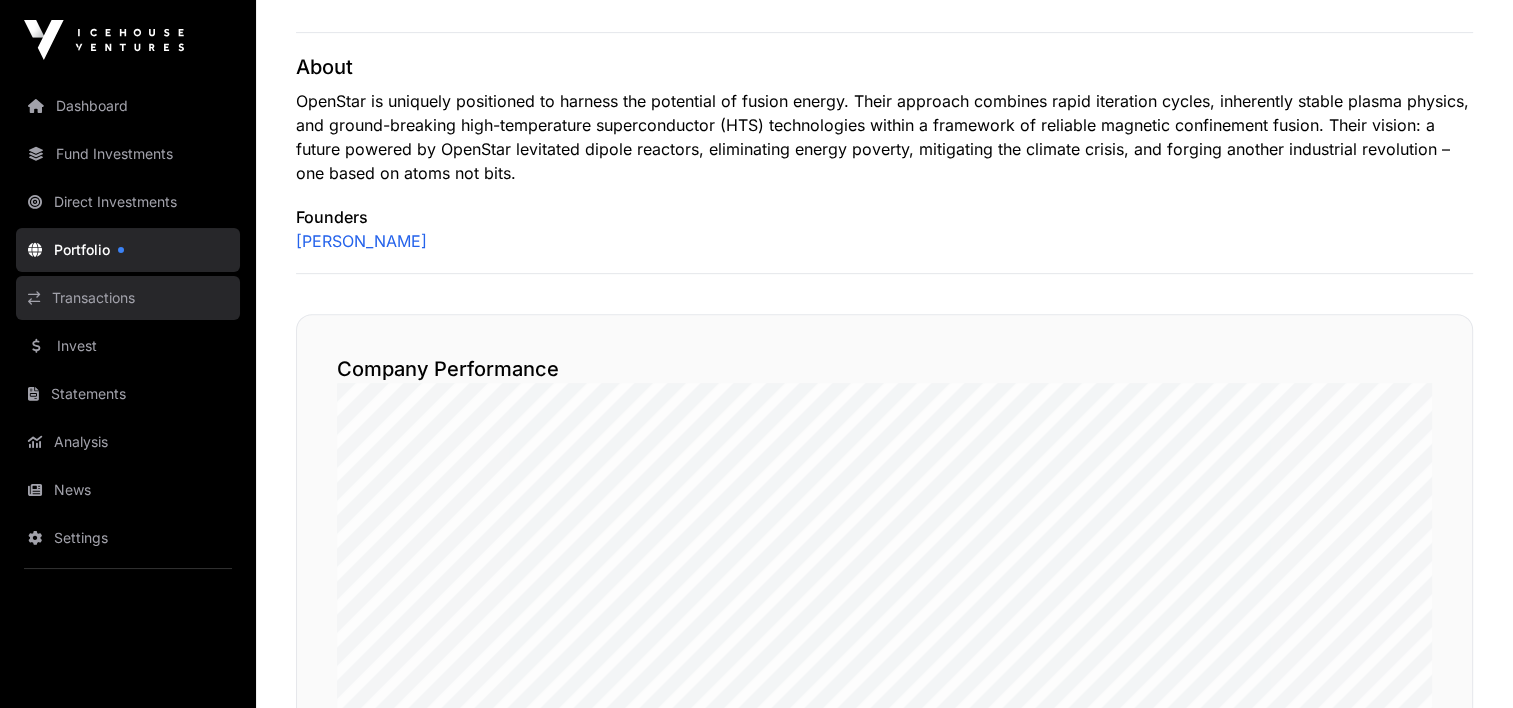 click on "Transactions" 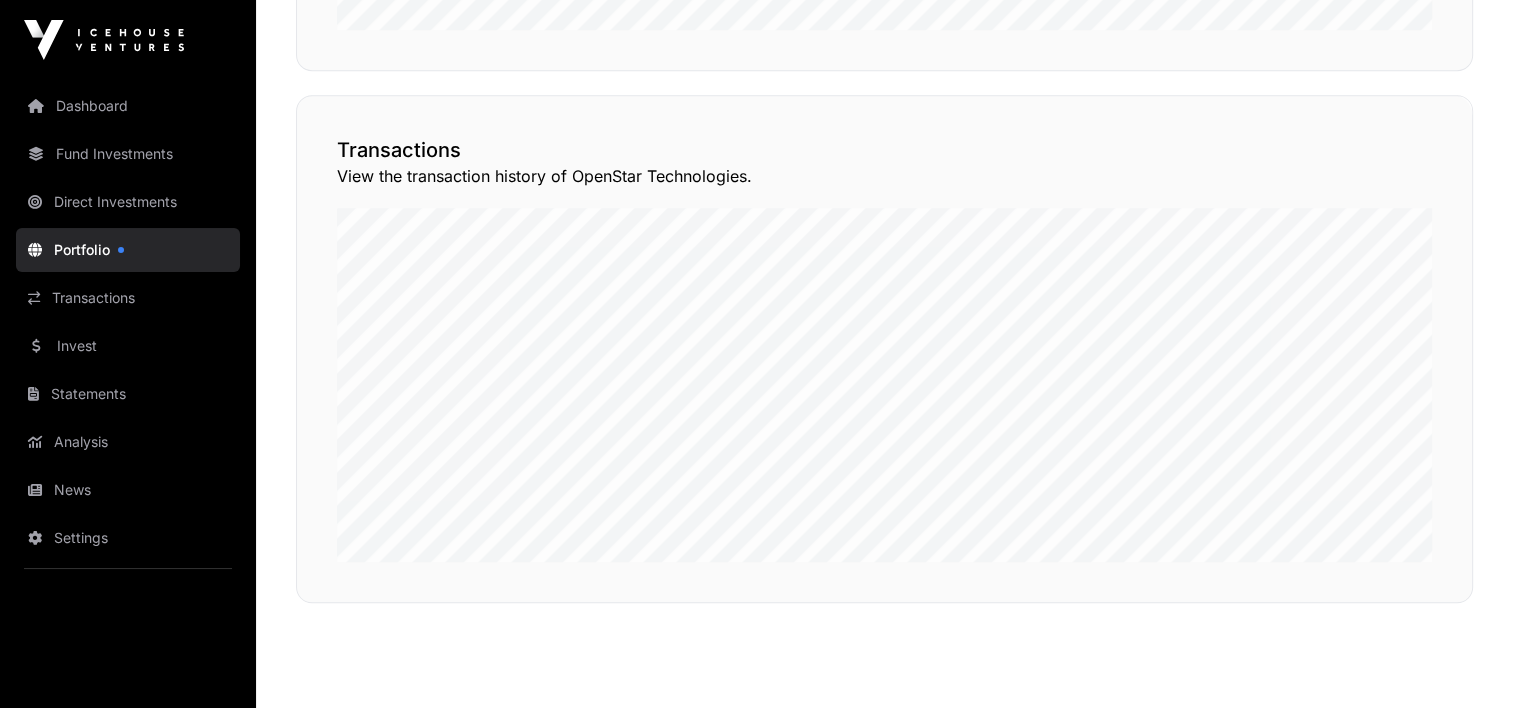 scroll, scrollTop: 1625, scrollLeft: 0, axis: vertical 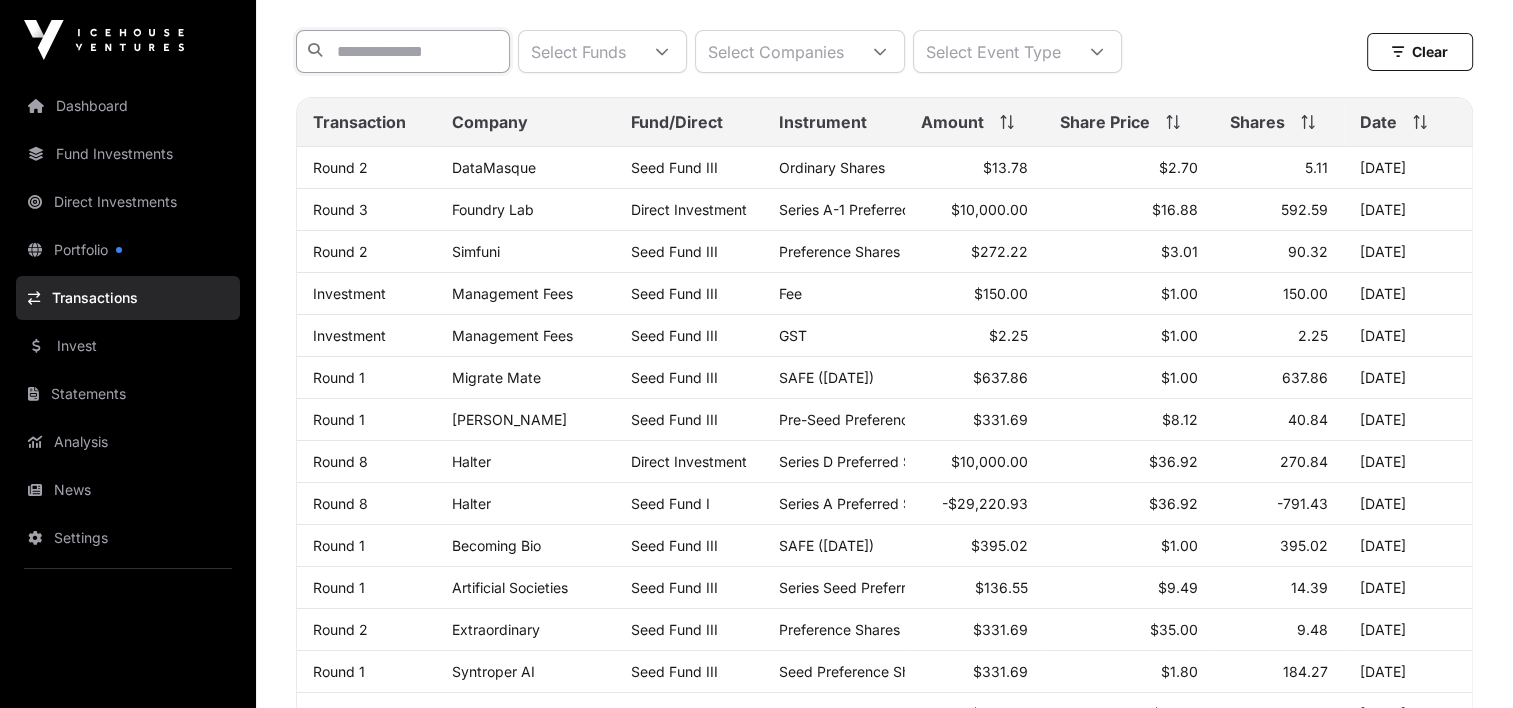 click 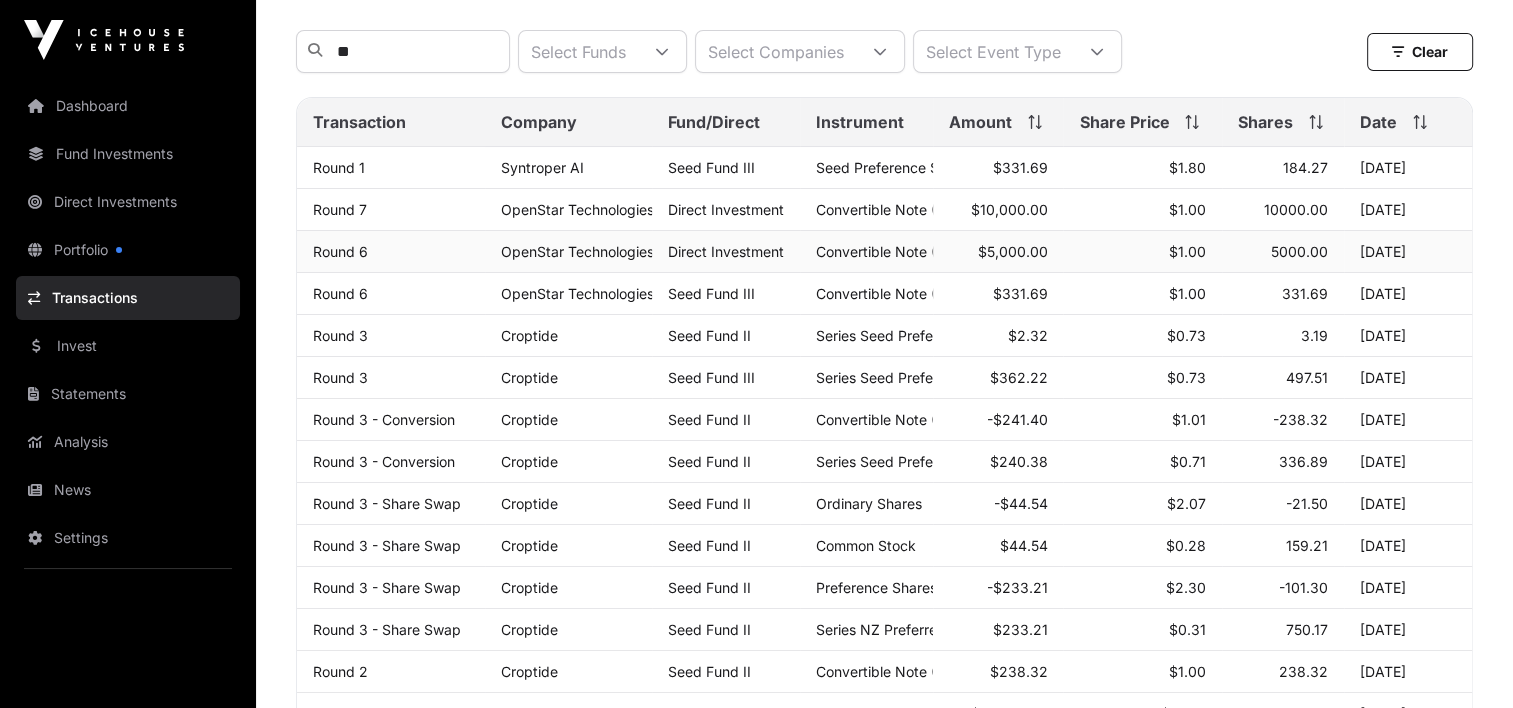 click on "Round 6" 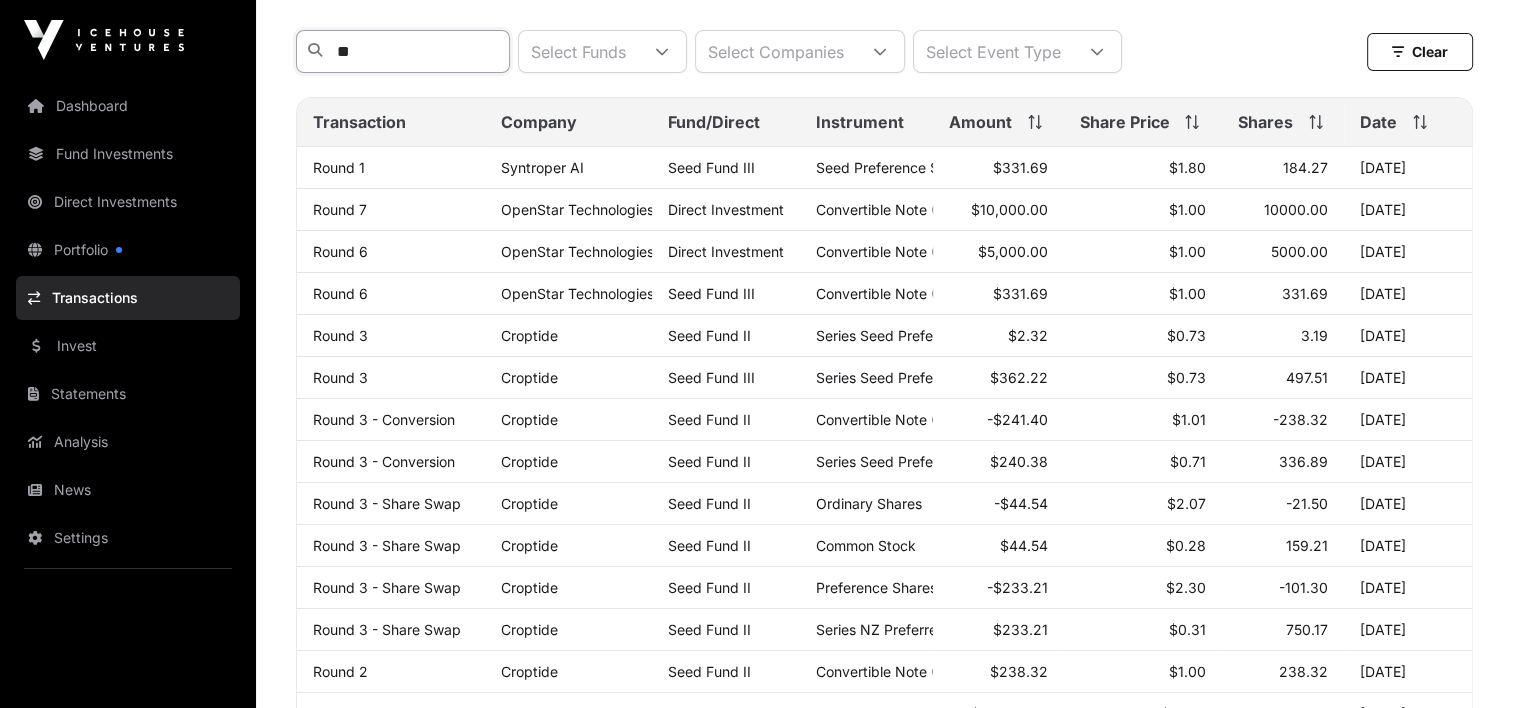 click on "**" 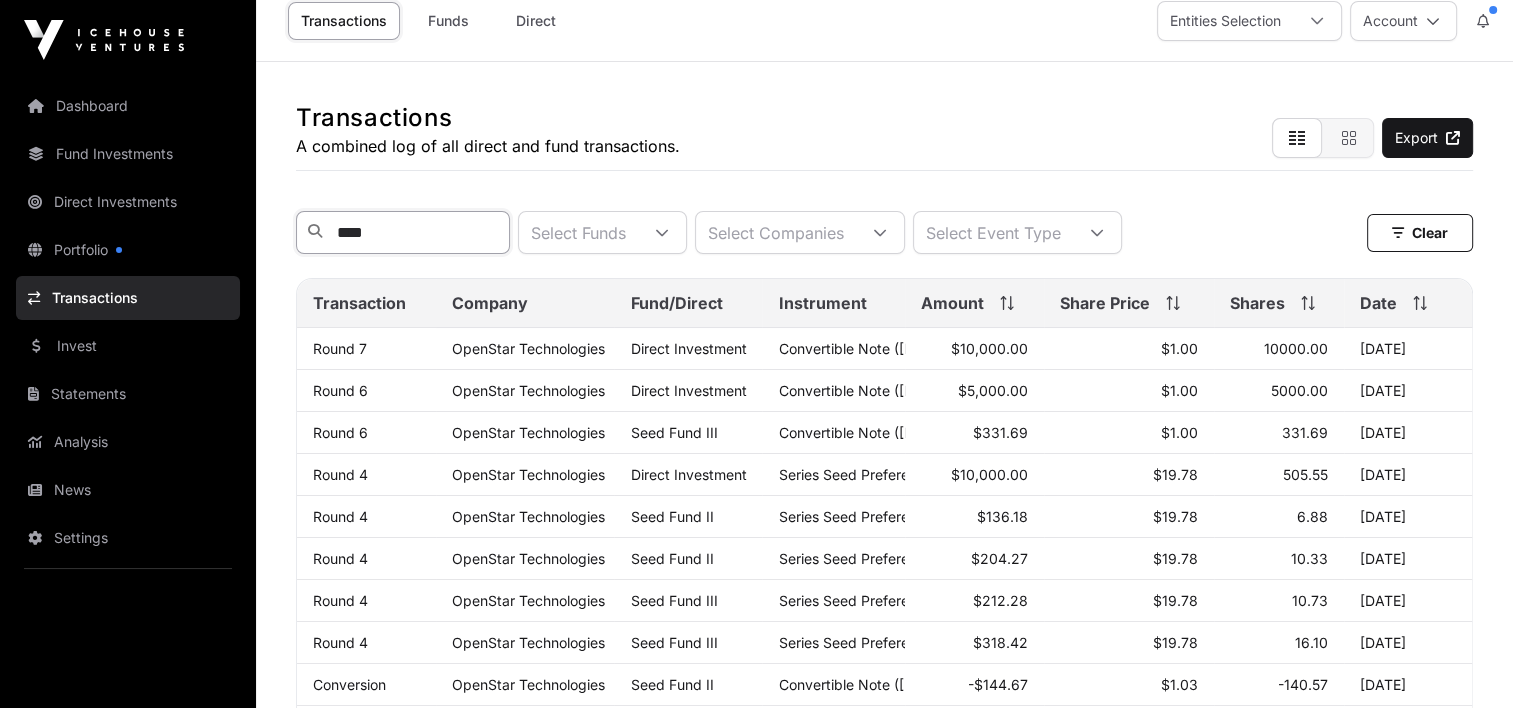 scroll, scrollTop: 0, scrollLeft: 0, axis: both 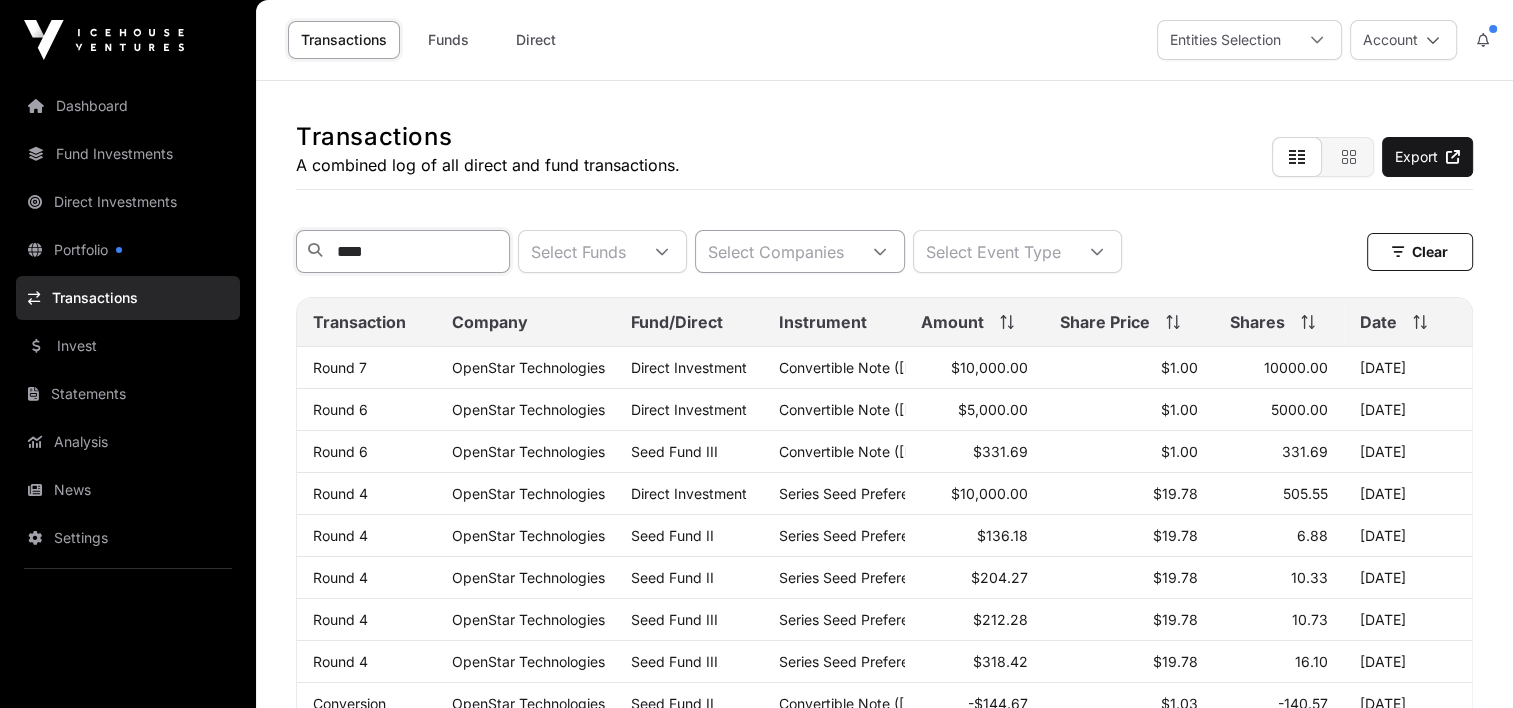 type on "****" 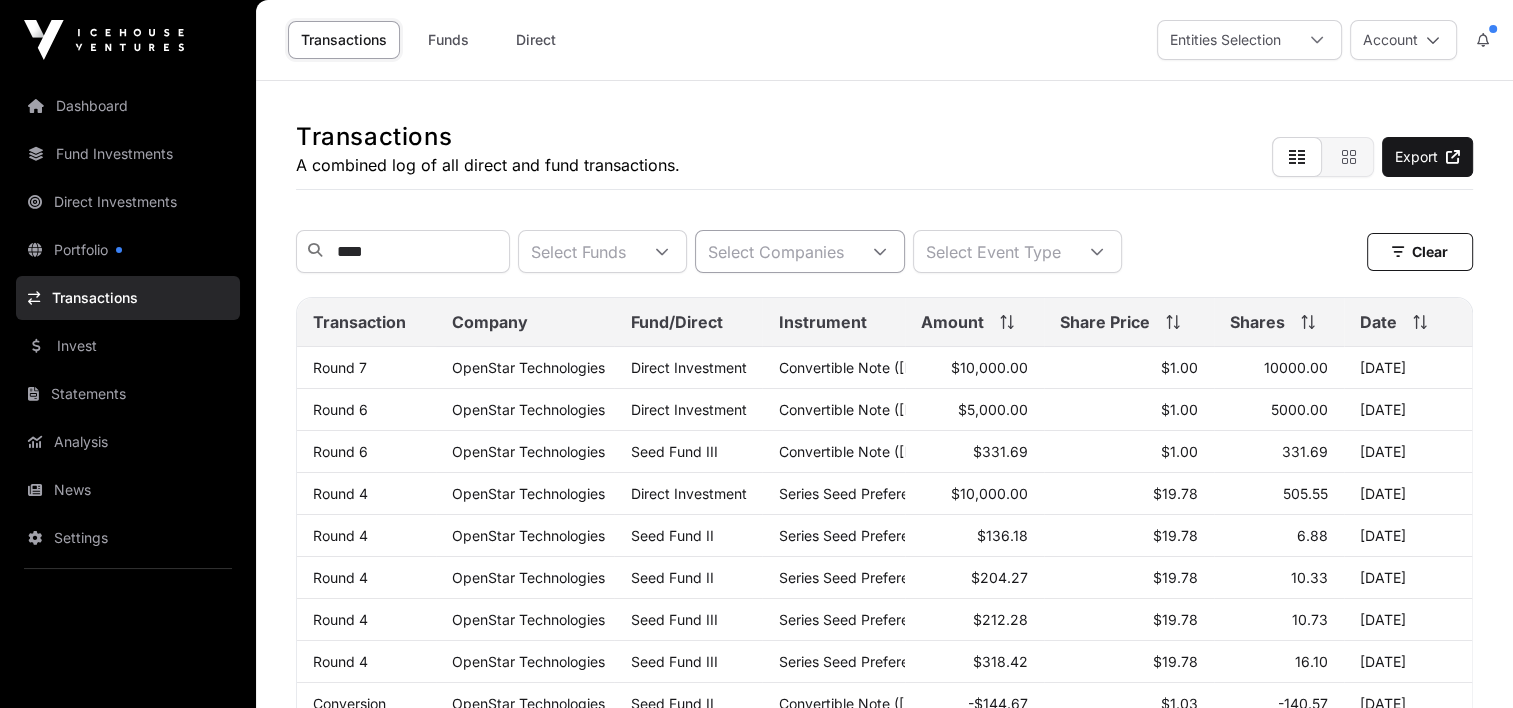 click 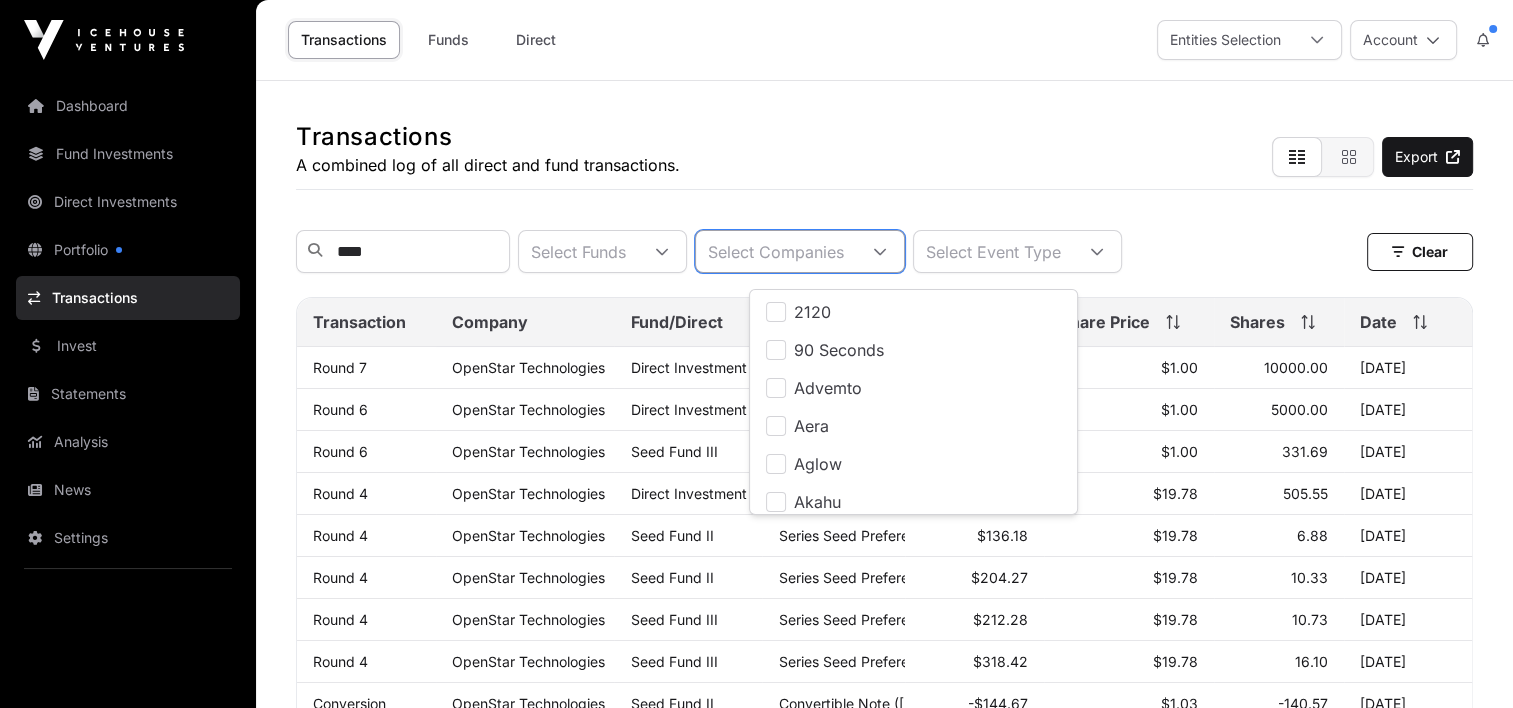 scroll, scrollTop: 20, scrollLeft: 12, axis: both 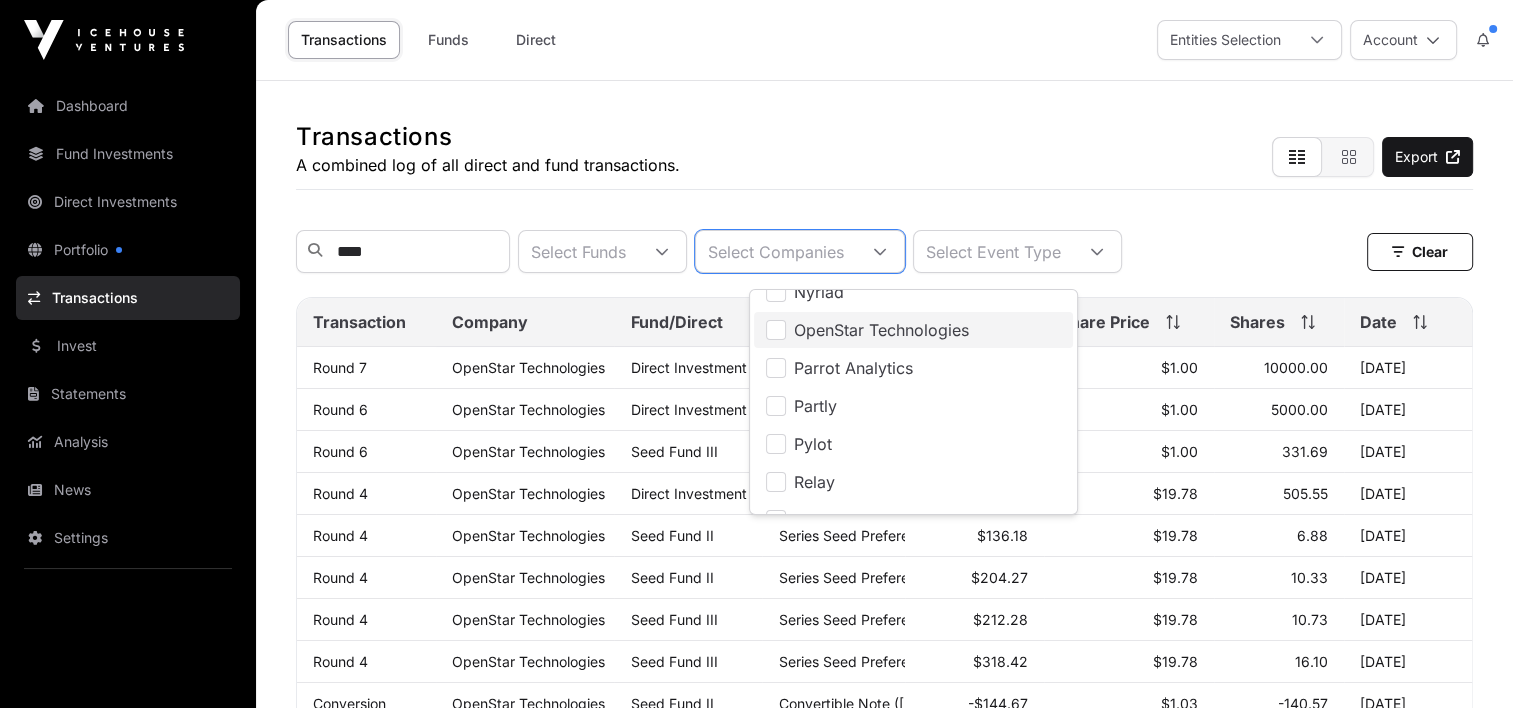 click on "OpenStar Technologies" 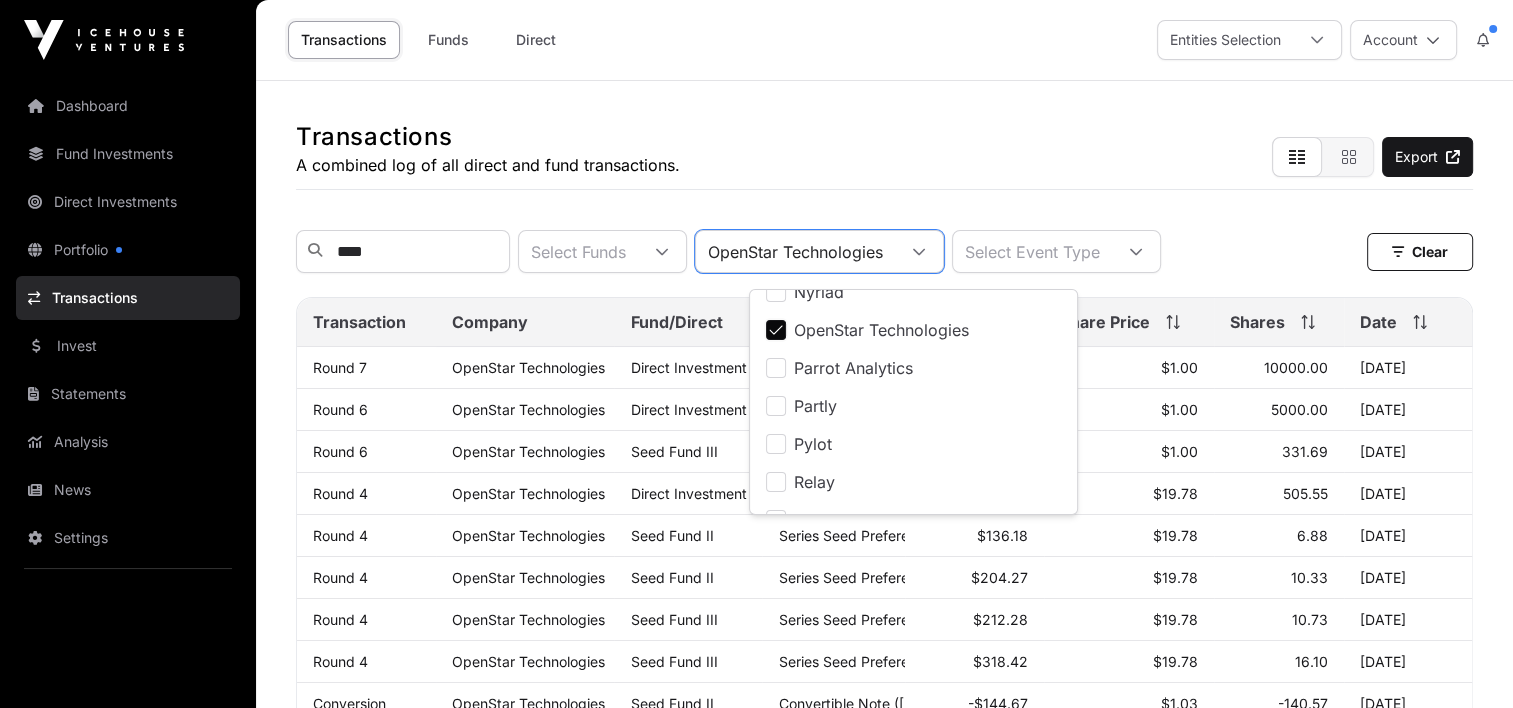 scroll, scrollTop: 2284, scrollLeft: 0, axis: vertical 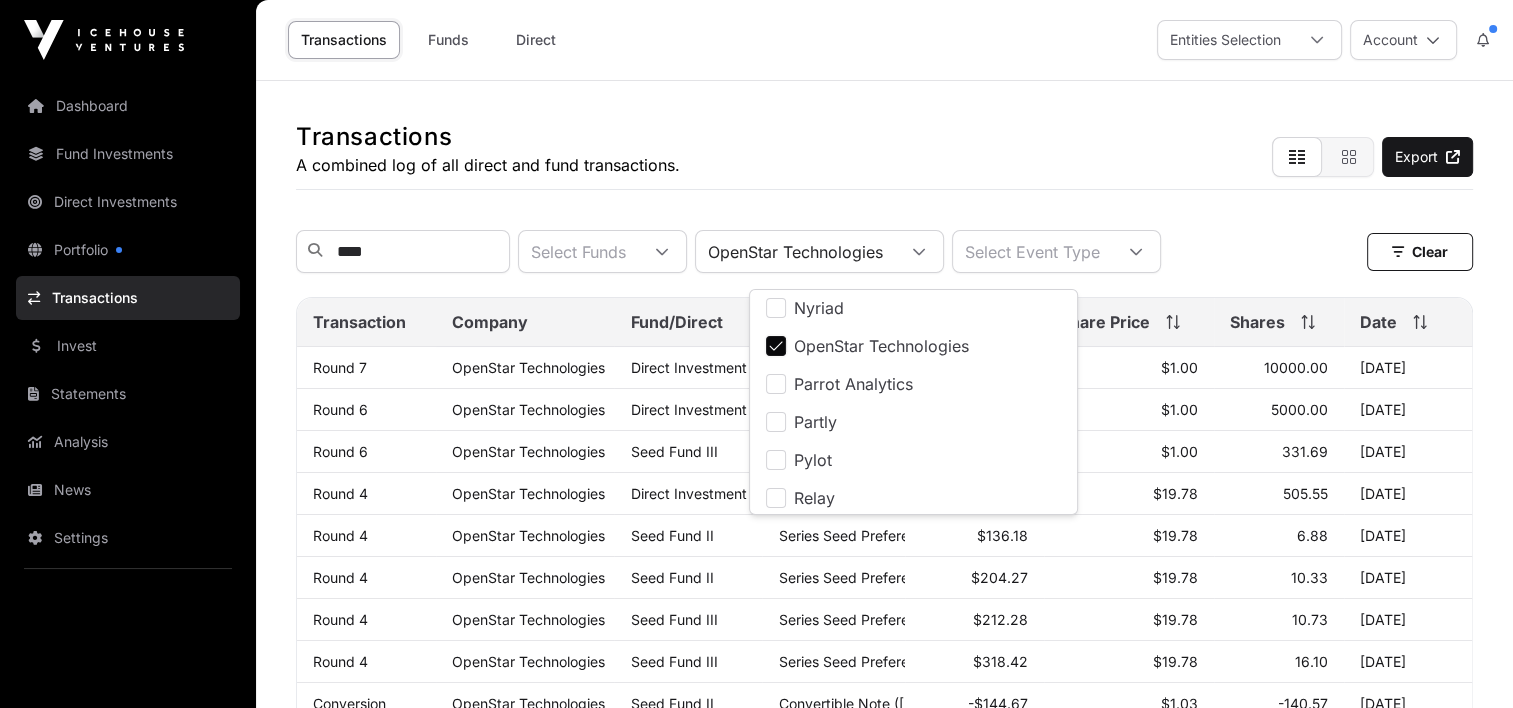 click on "Transactions  A combined log of all direct and fund transactions.  Export" 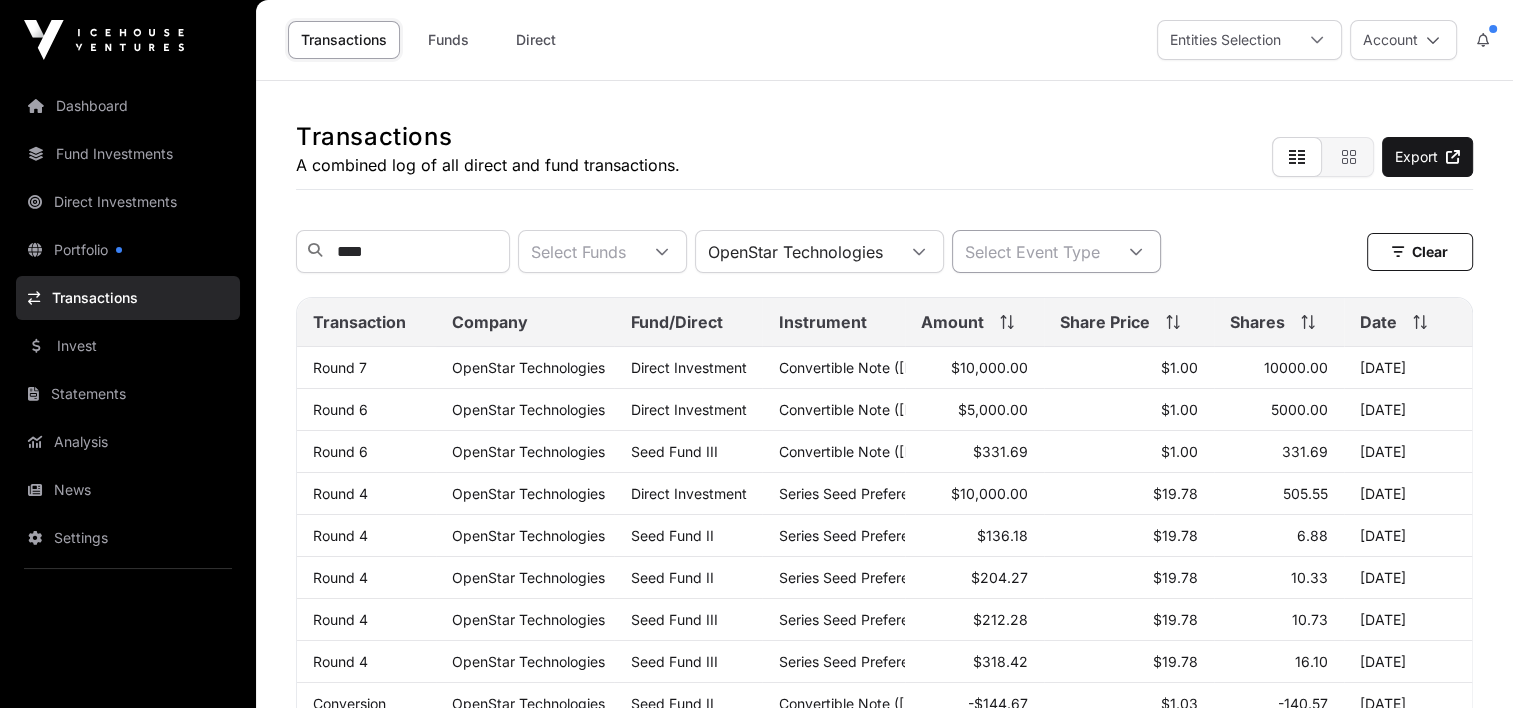 click on "Select Event Type" 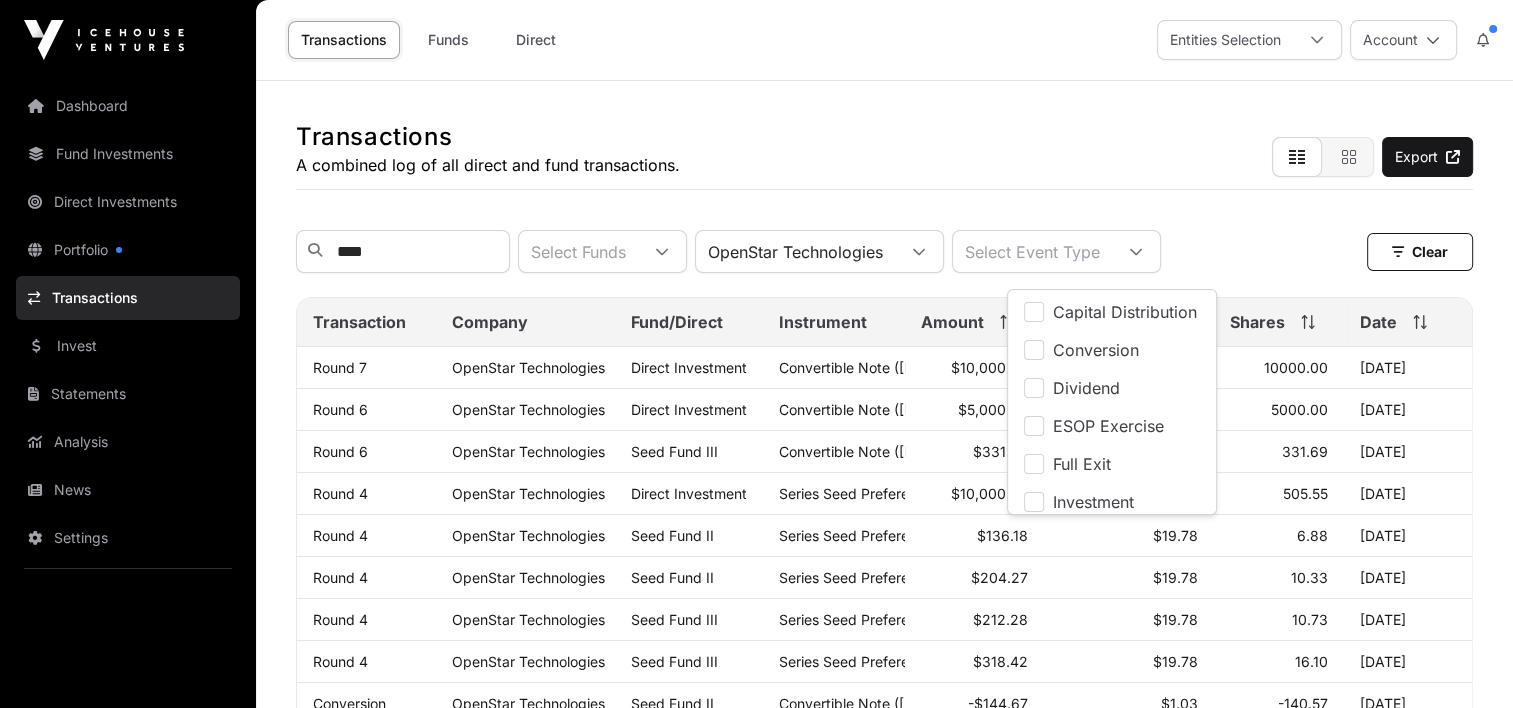 click on "Transactions  A combined log of all direct and fund transactions.  Export" 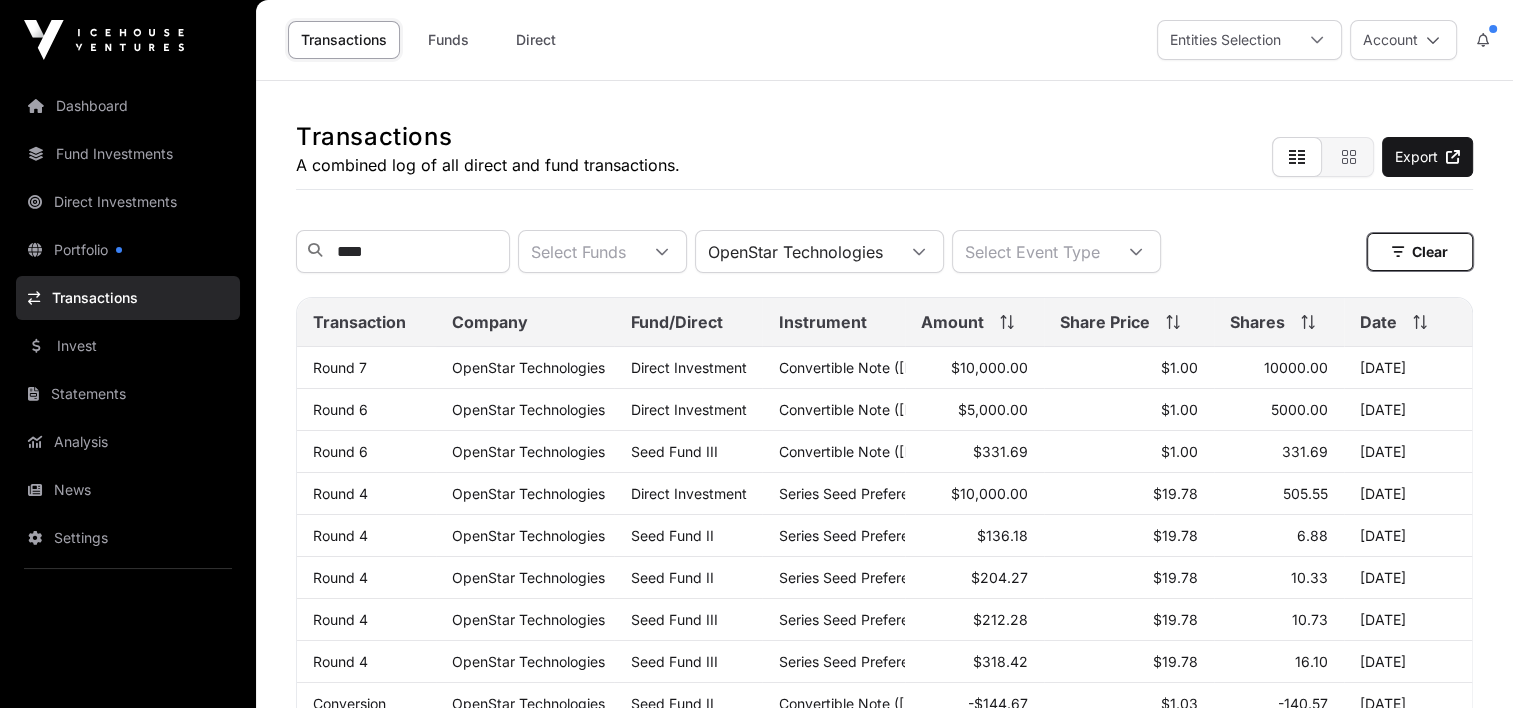 drag, startPoint x: 1404, startPoint y: 261, endPoint x: 940, endPoint y: 228, distance: 465.172 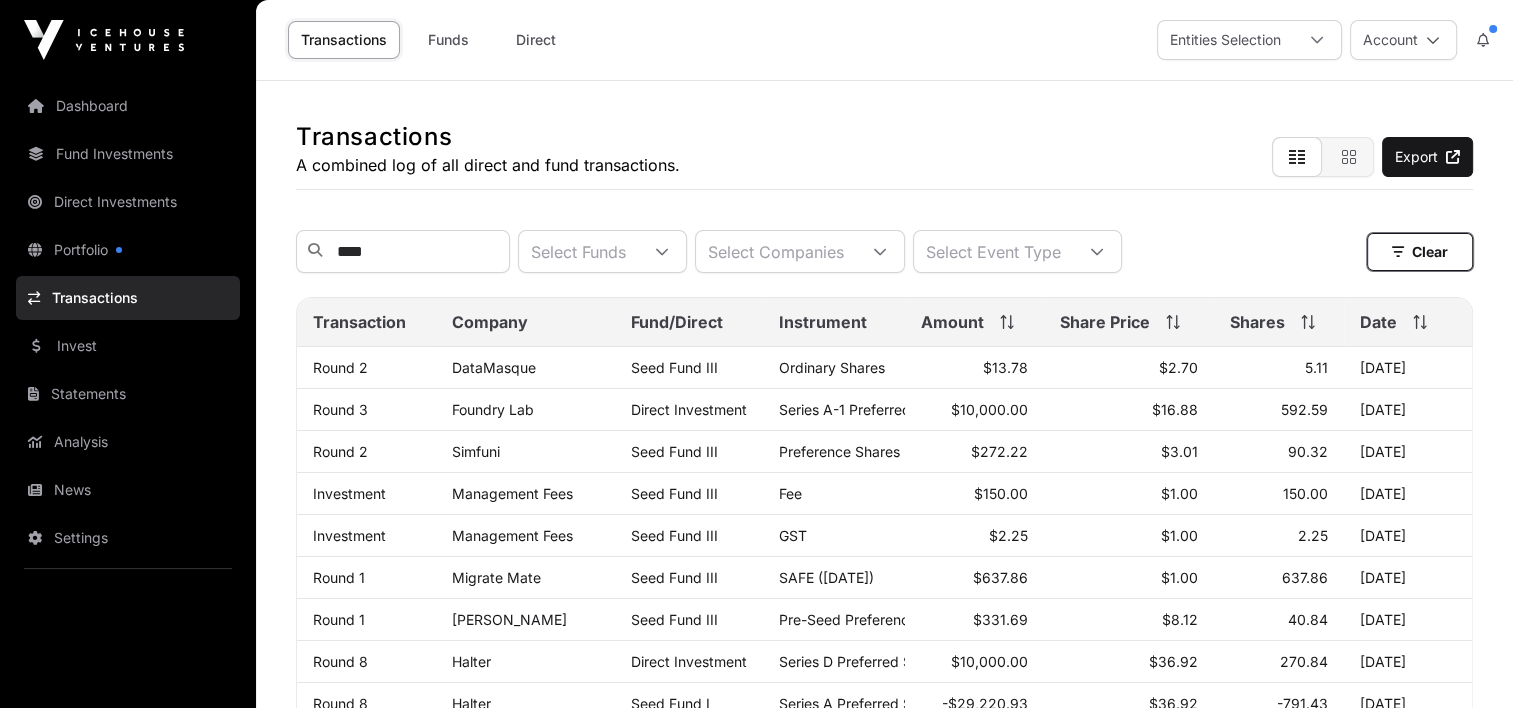 type 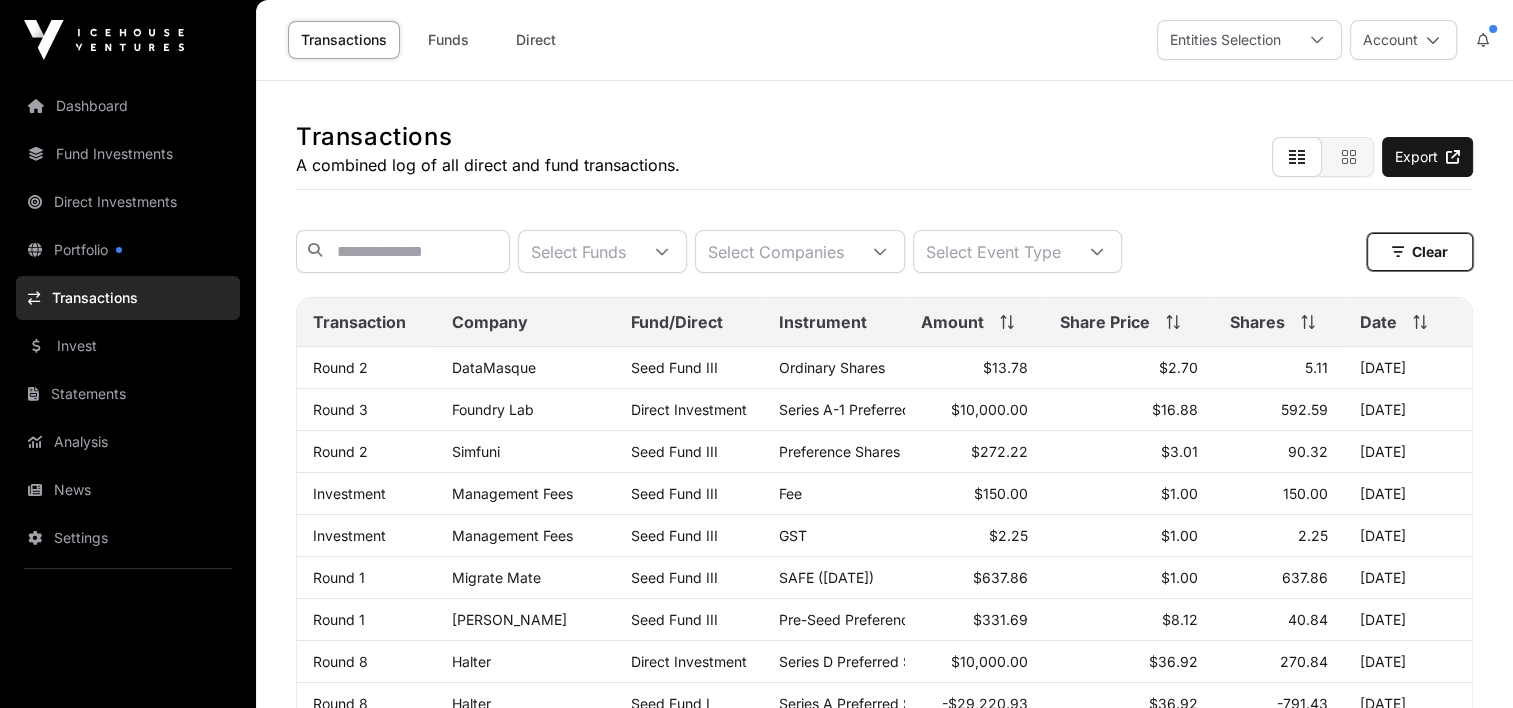 scroll, scrollTop: 0, scrollLeft: 0, axis: both 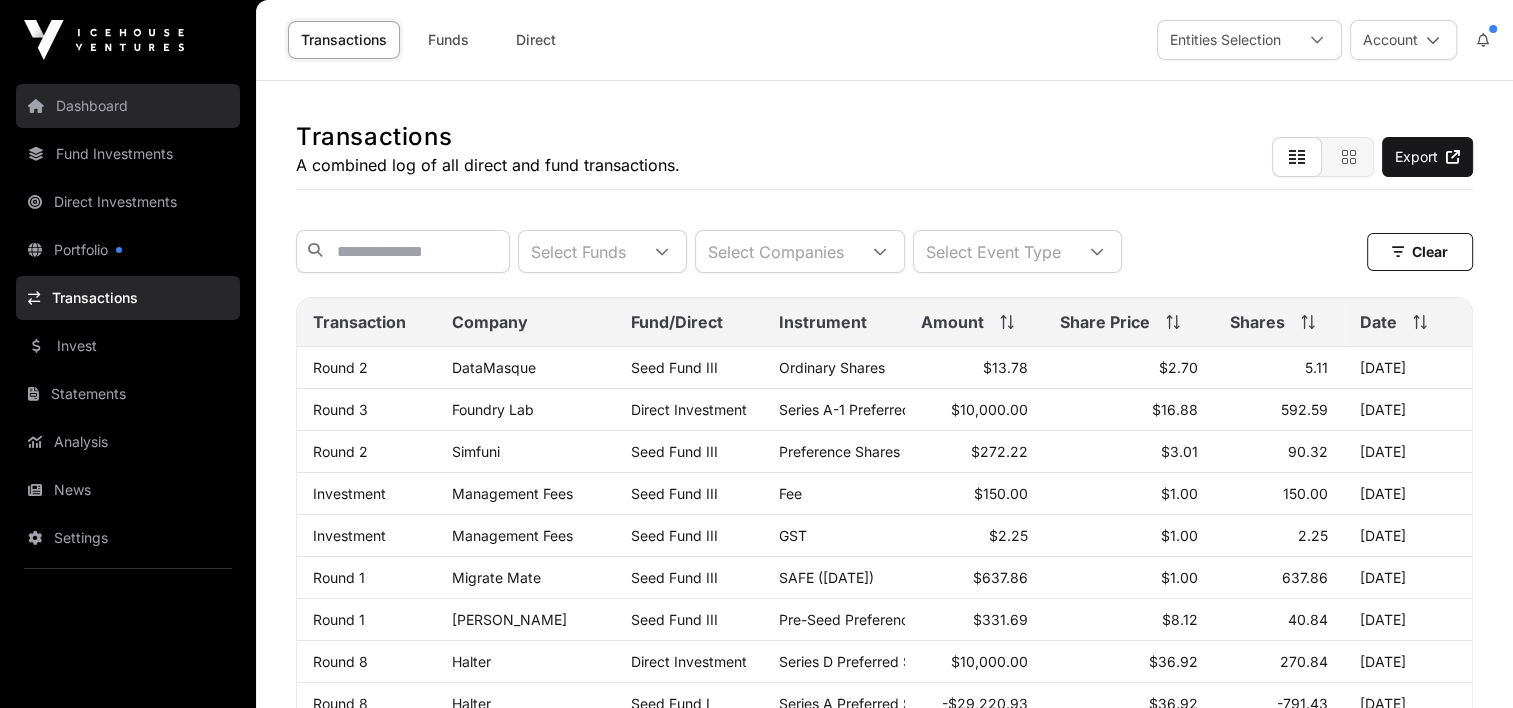 click on "Dashboard" 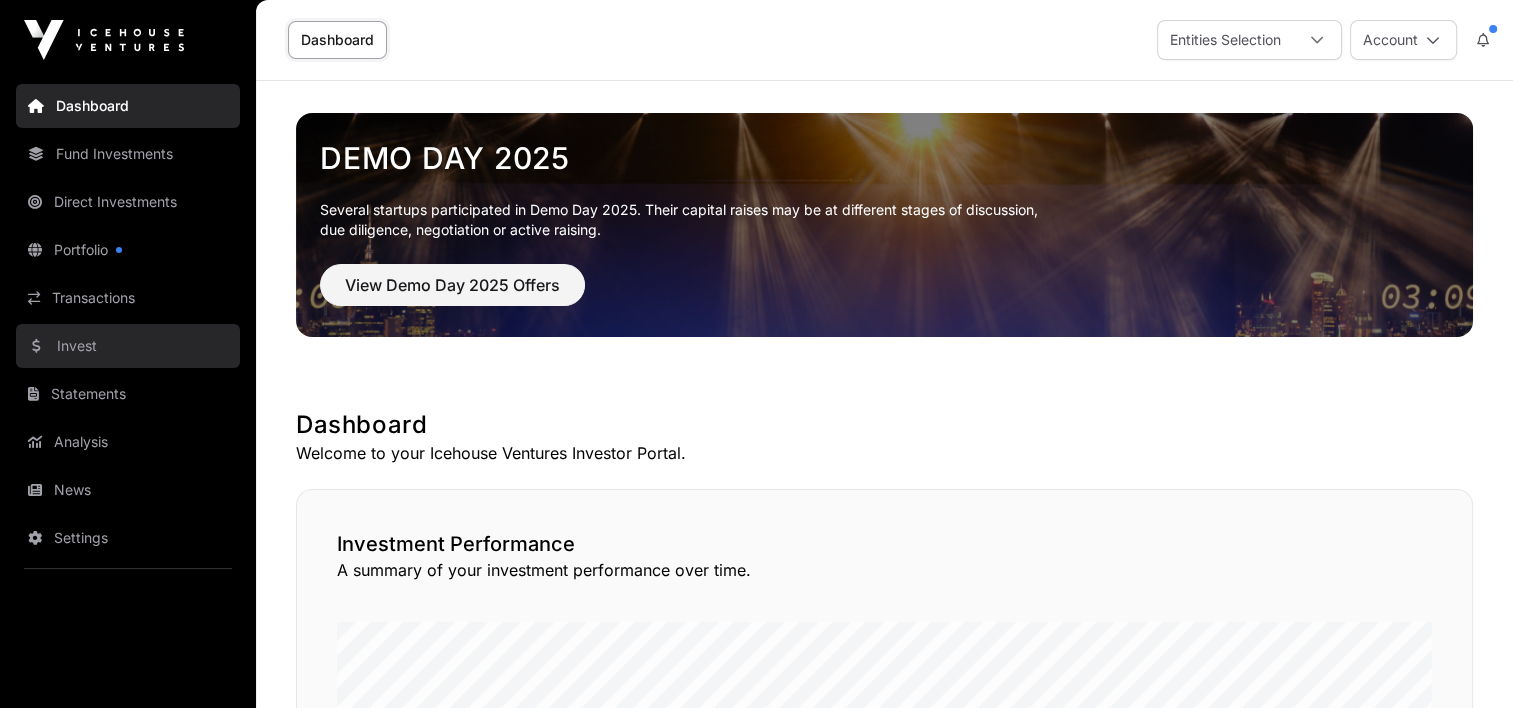 click on "Invest" 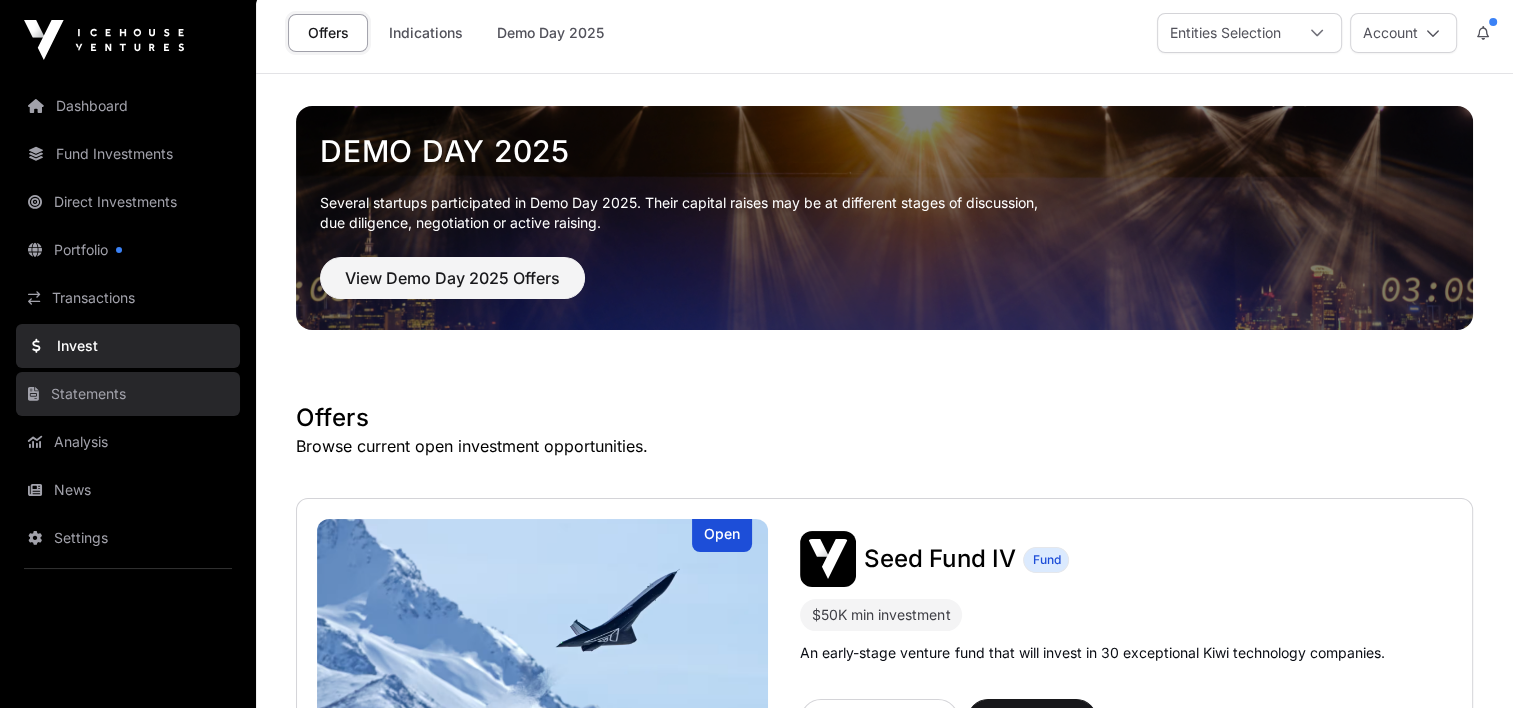 scroll, scrollTop: 0, scrollLeft: 0, axis: both 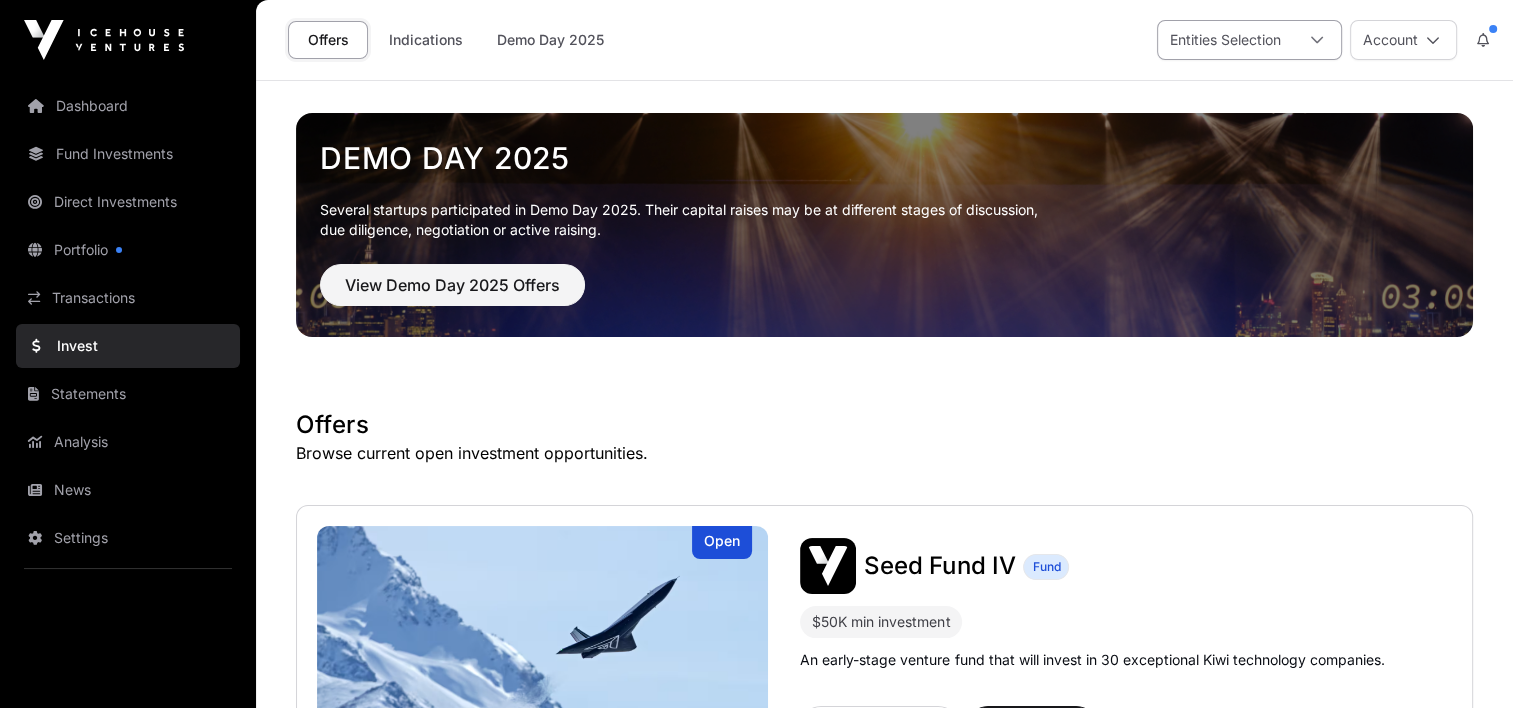 click on "Entities Selection" 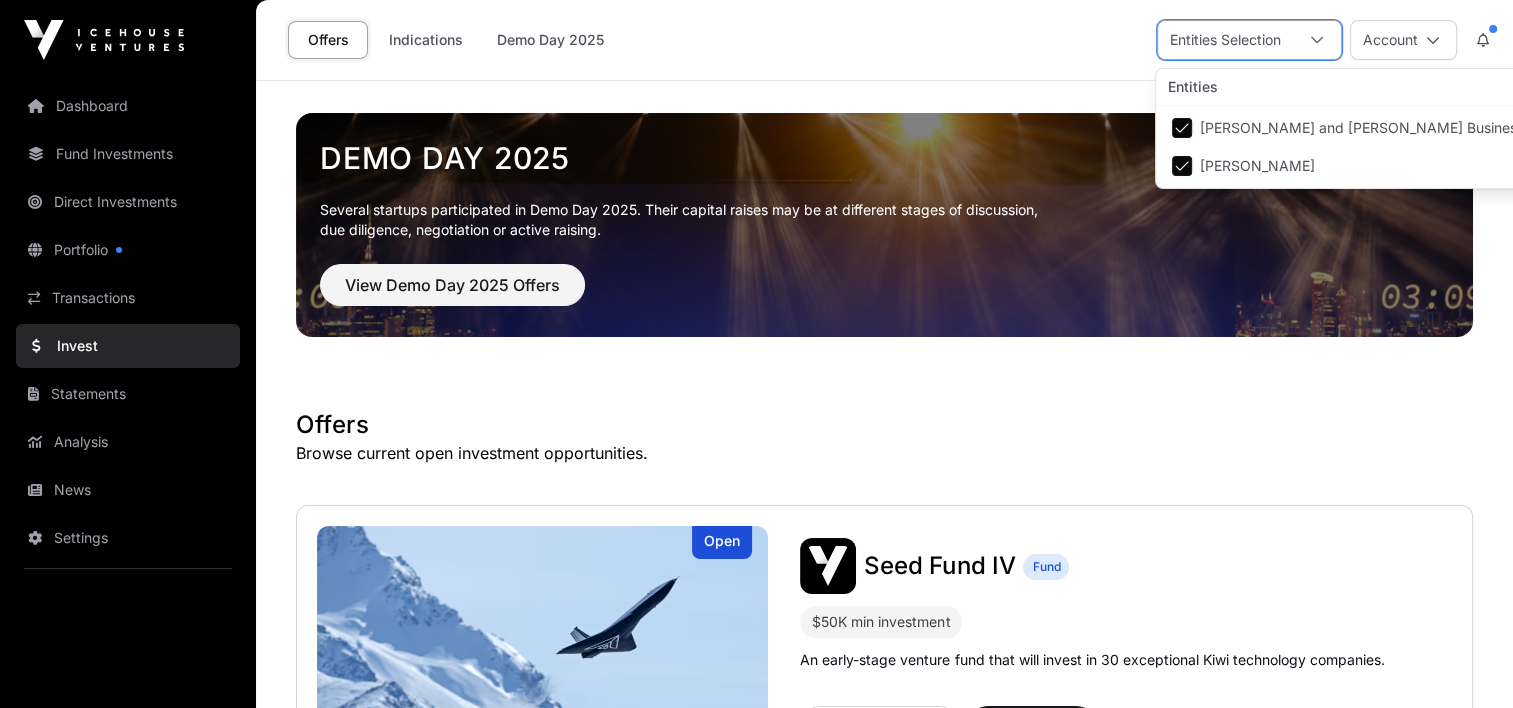 scroll, scrollTop: 20, scrollLeft: 12, axis: both 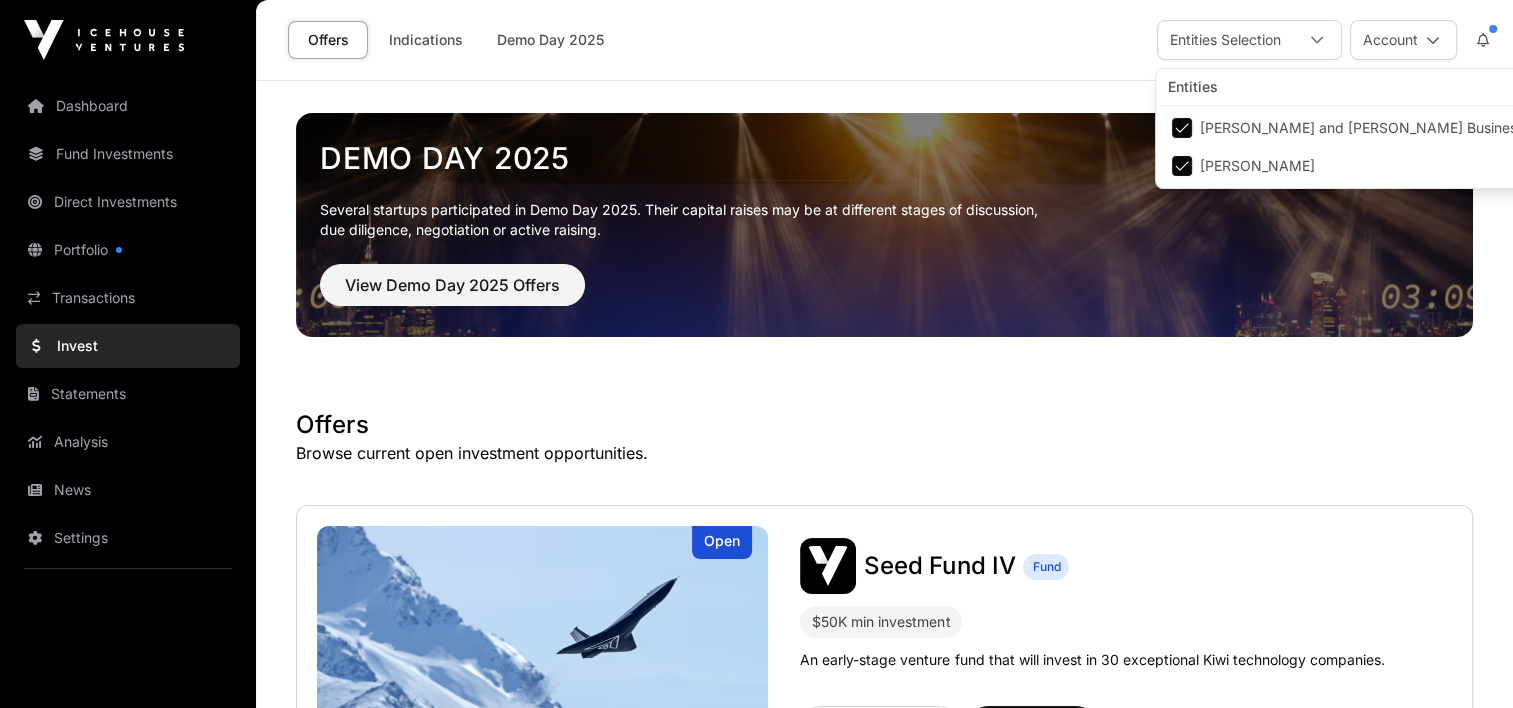 click on "Offers Indications Demo Day 2025 Entities Selection  Account" 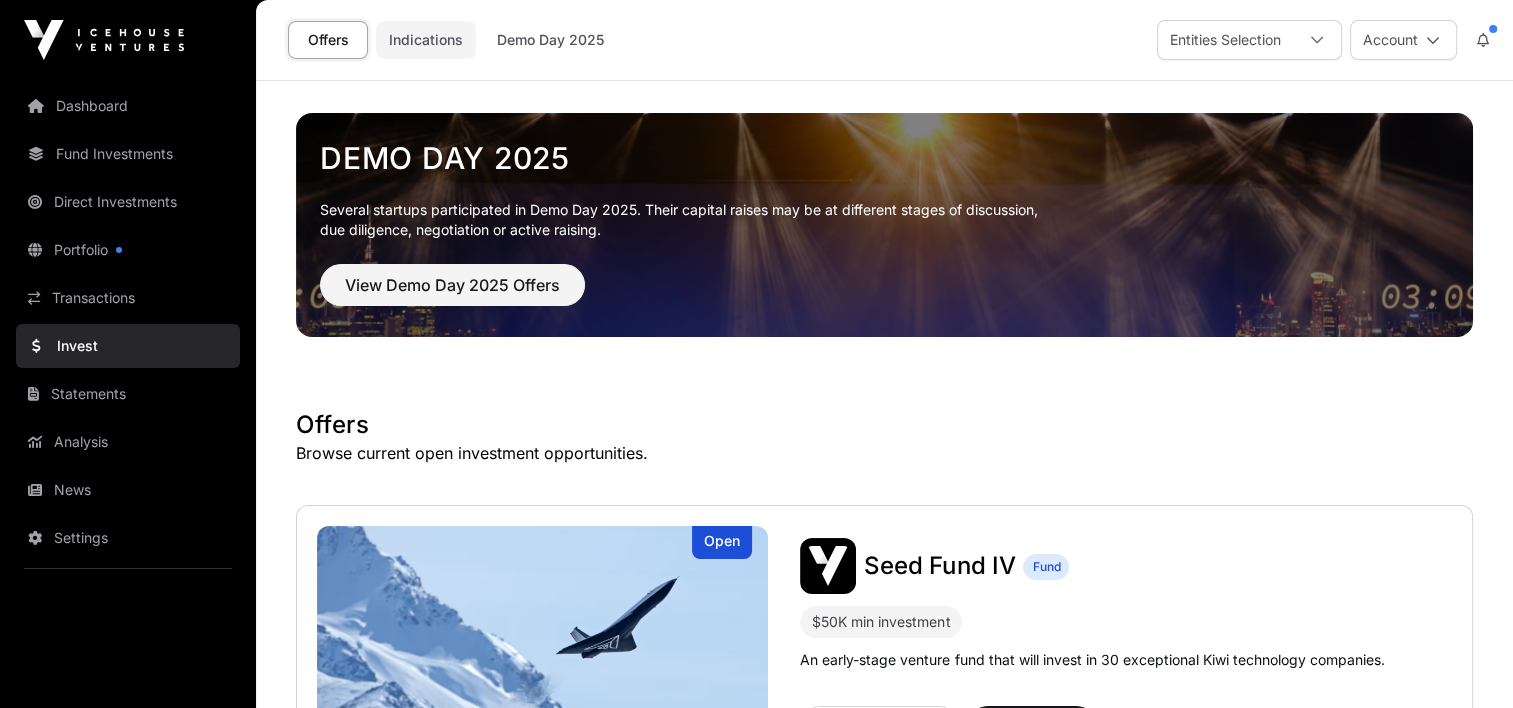 click on "Indications" 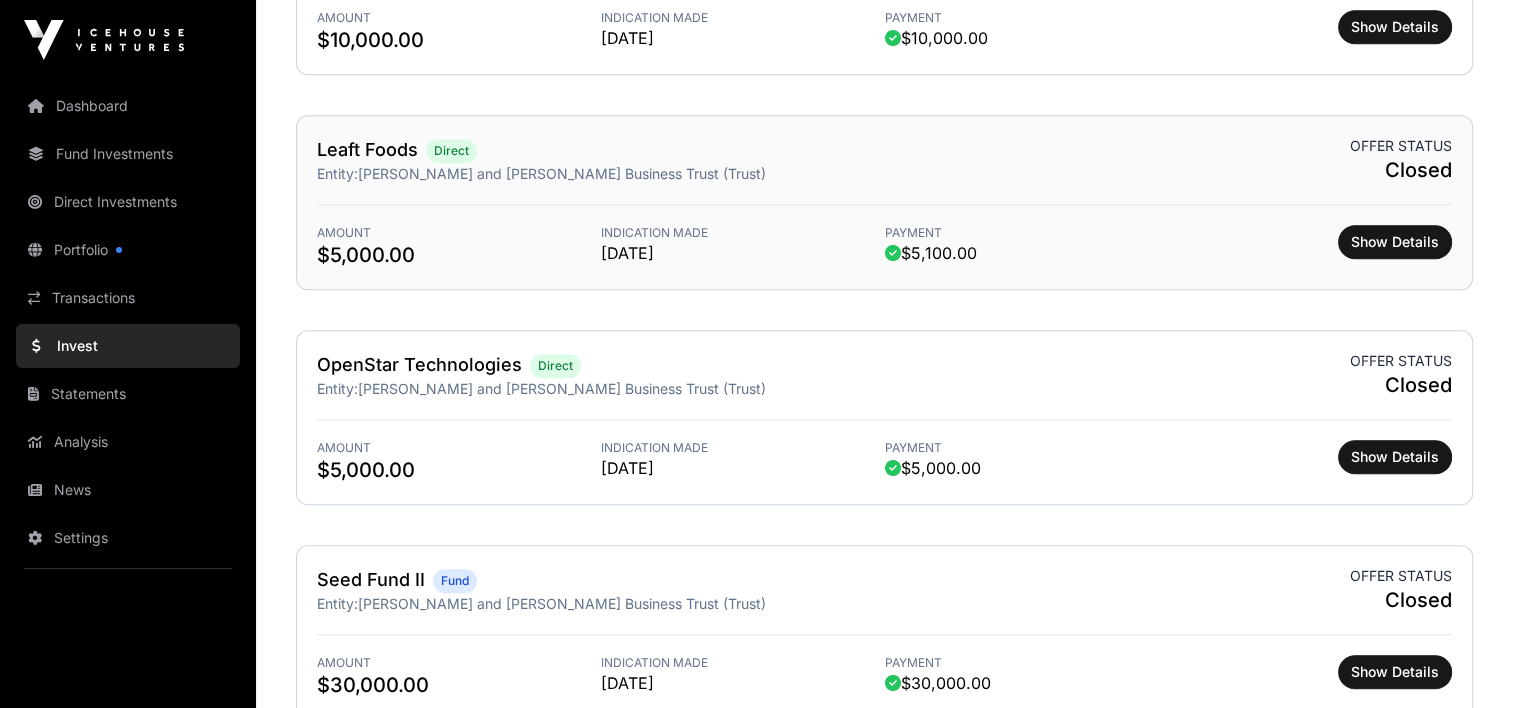 scroll, scrollTop: 1900, scrollLeft: 0, axis: vertical 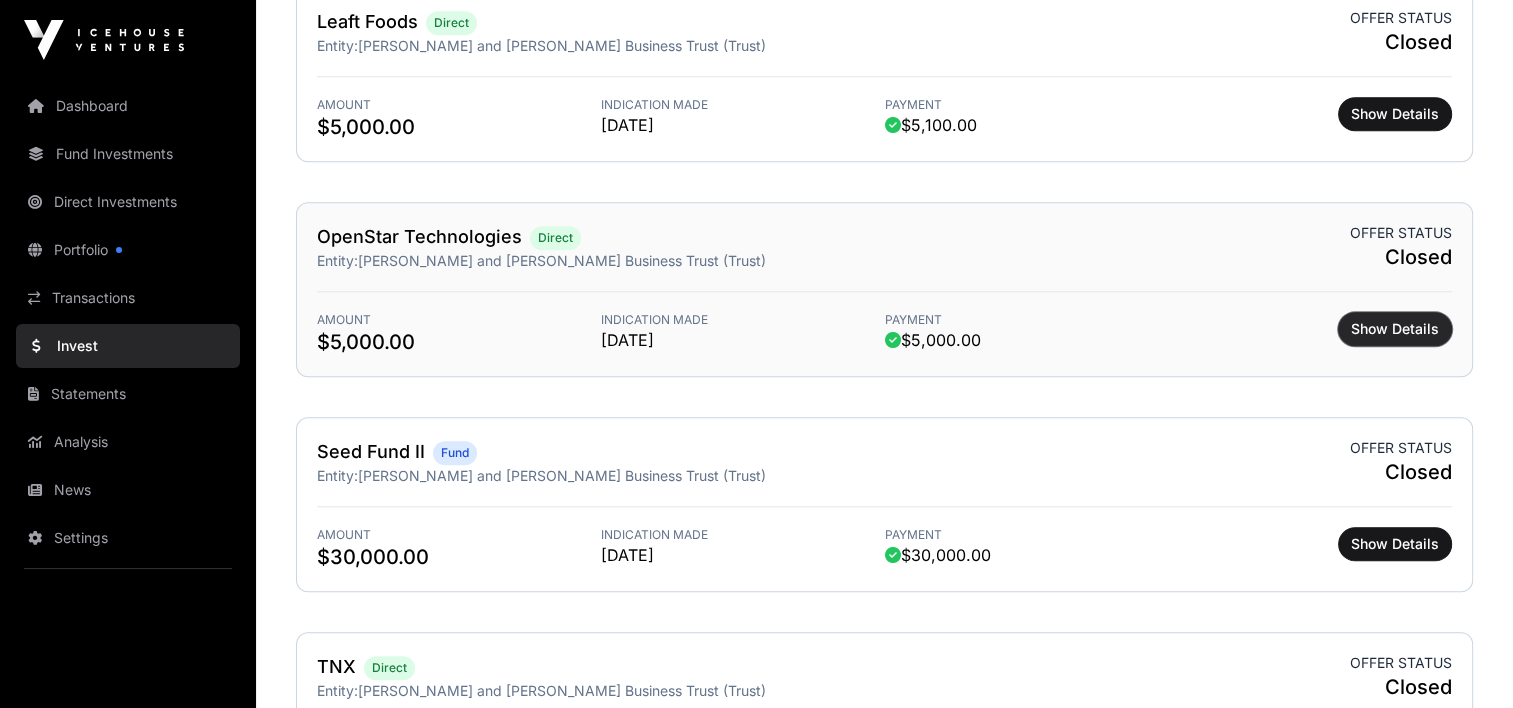click on "Show Details" 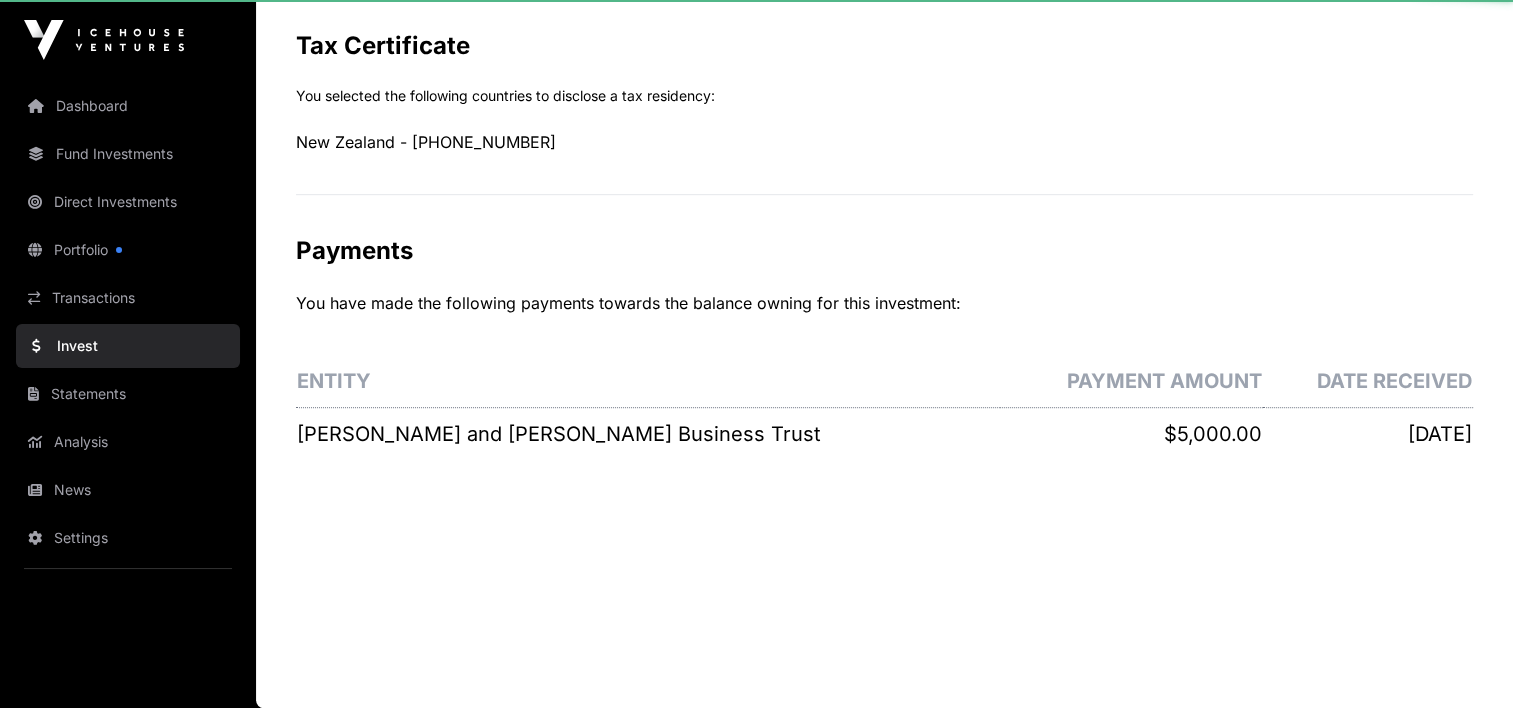 scroll, scrollTop: 0, scrollLeft: 0, axis: both 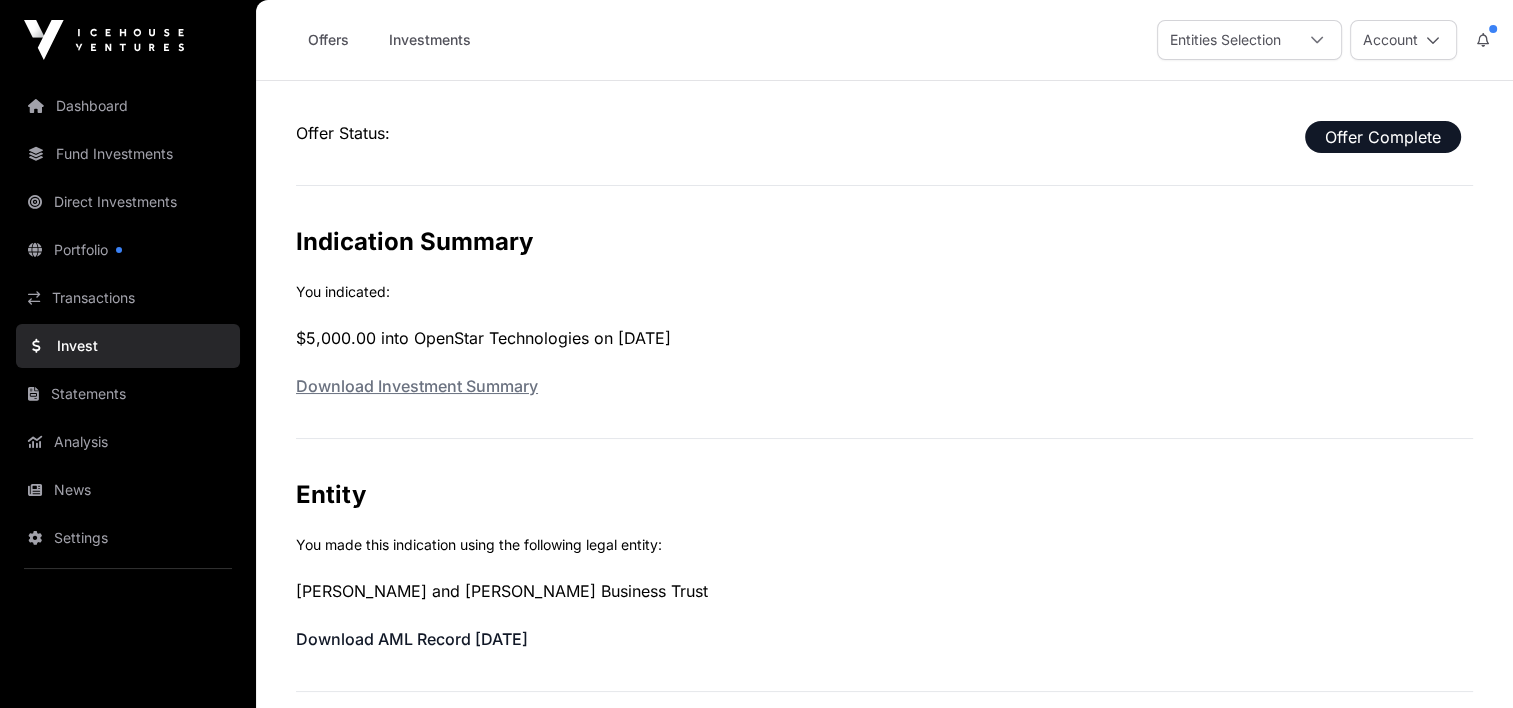 click on "Download Investment Summary" 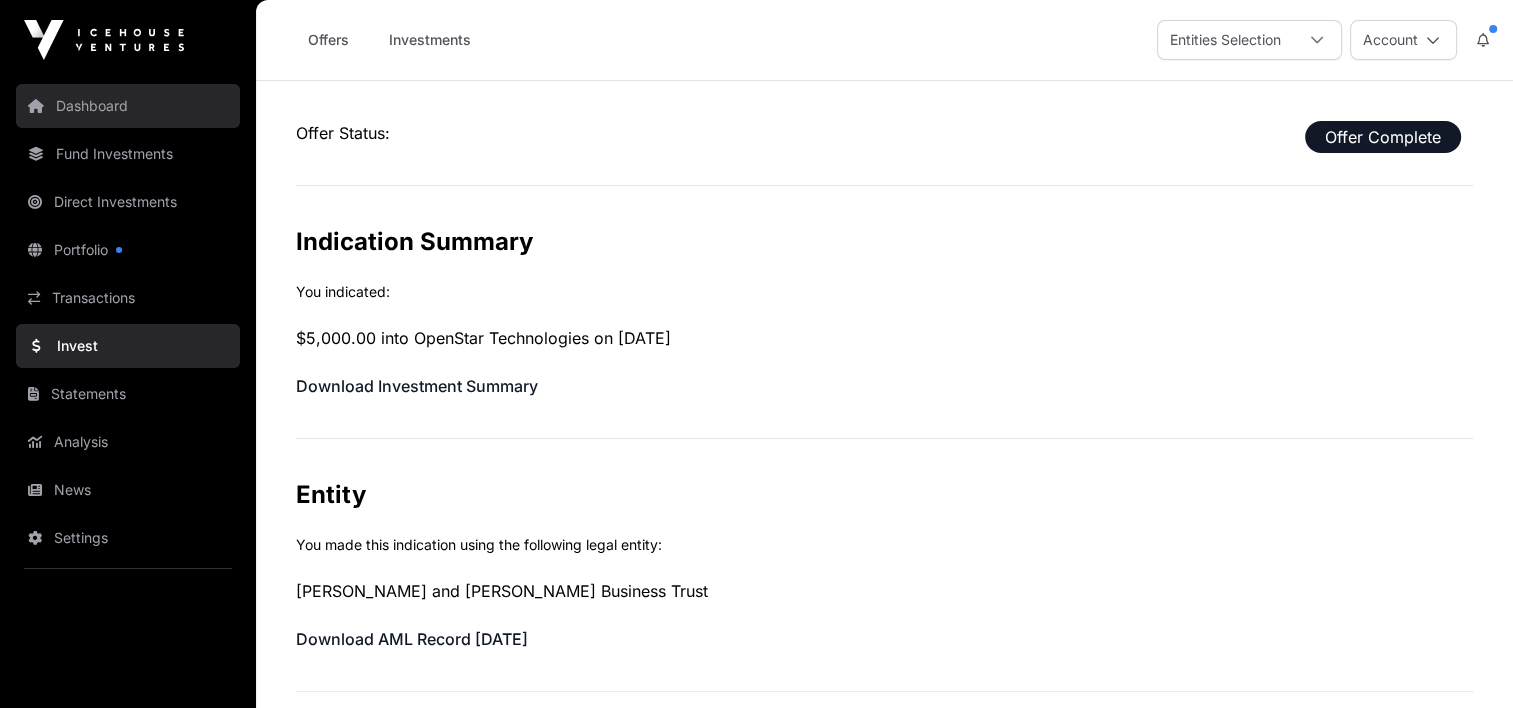click on "Dashboard" 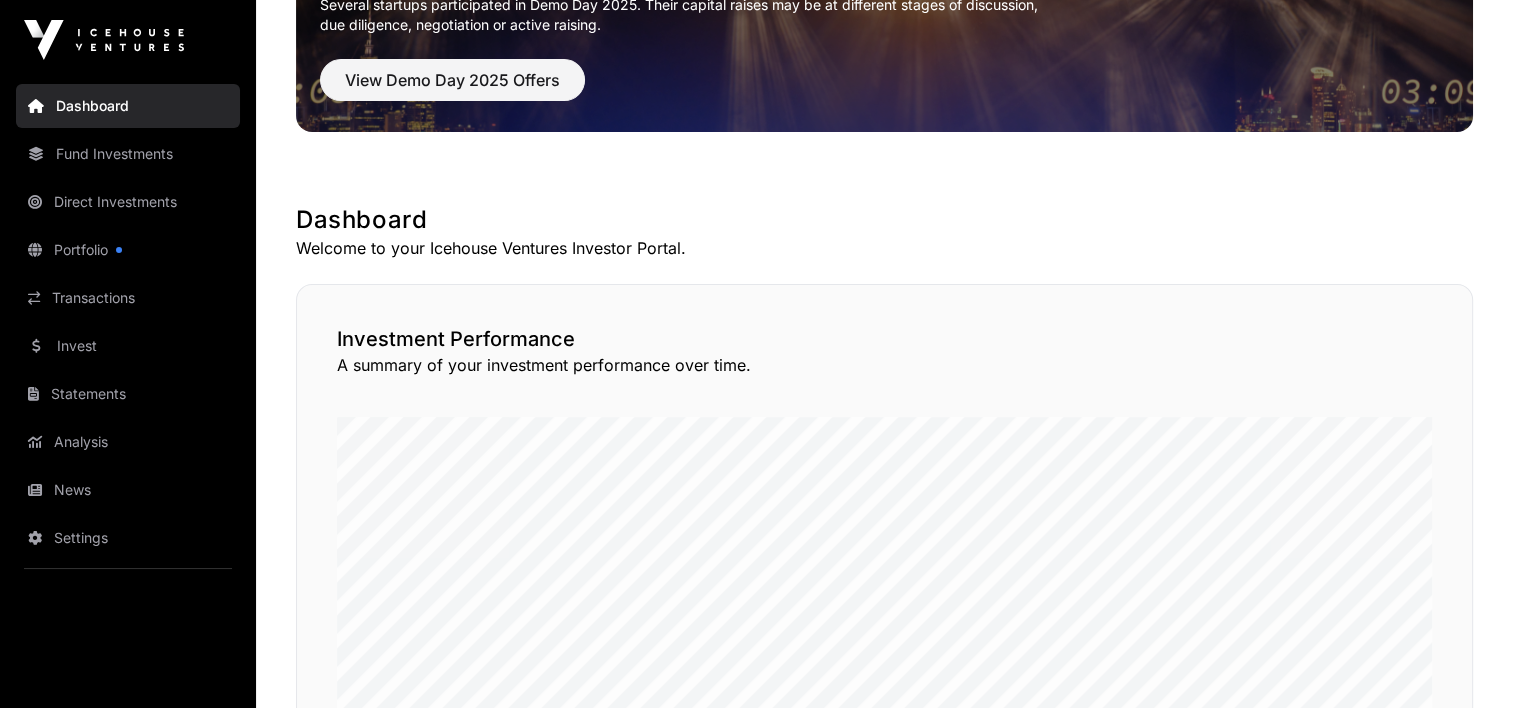 scroll, scrollTop: 0, scrollLeft: 0, axis: both 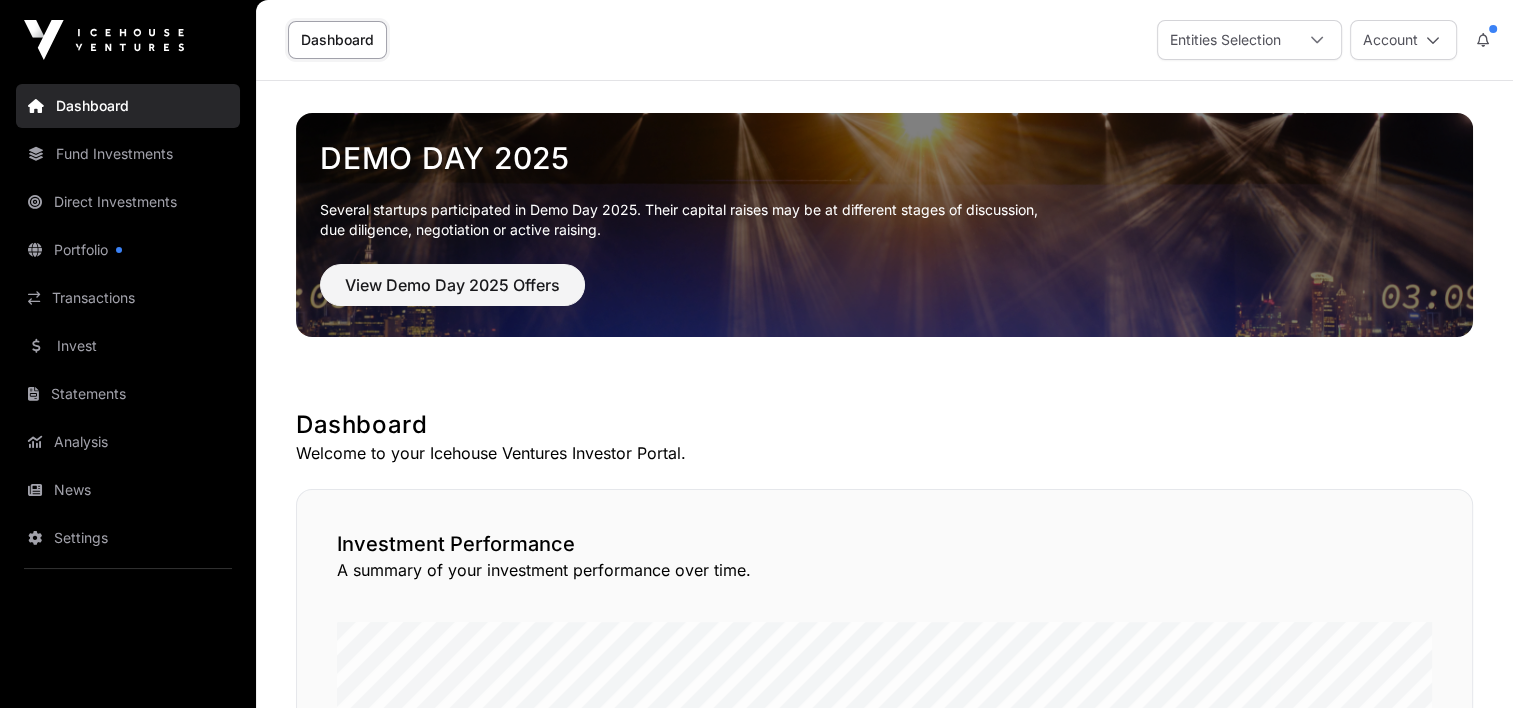 click on "Dashboard" 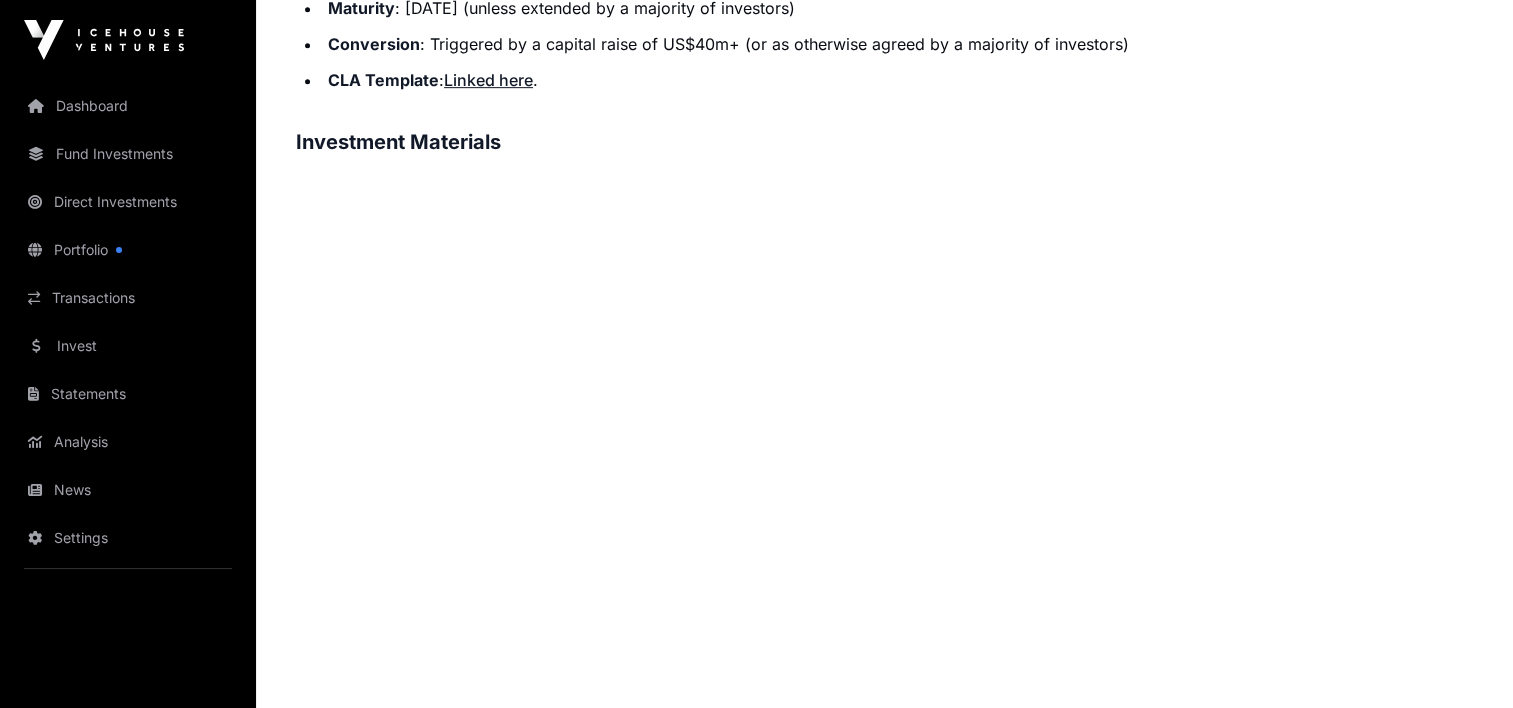scroll, scrollTop: 1100, scrollLeft: 0, axis: vertical 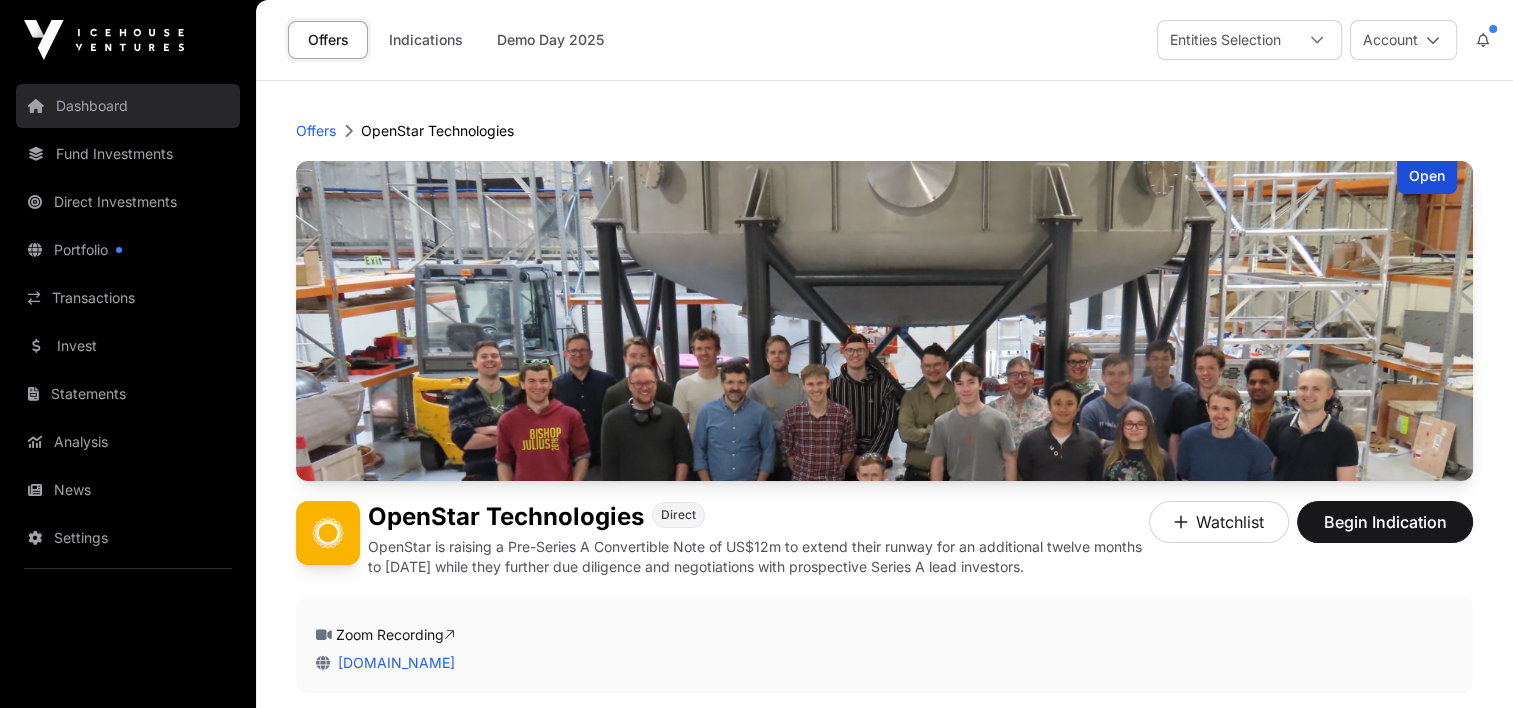 click on "Dashboard" 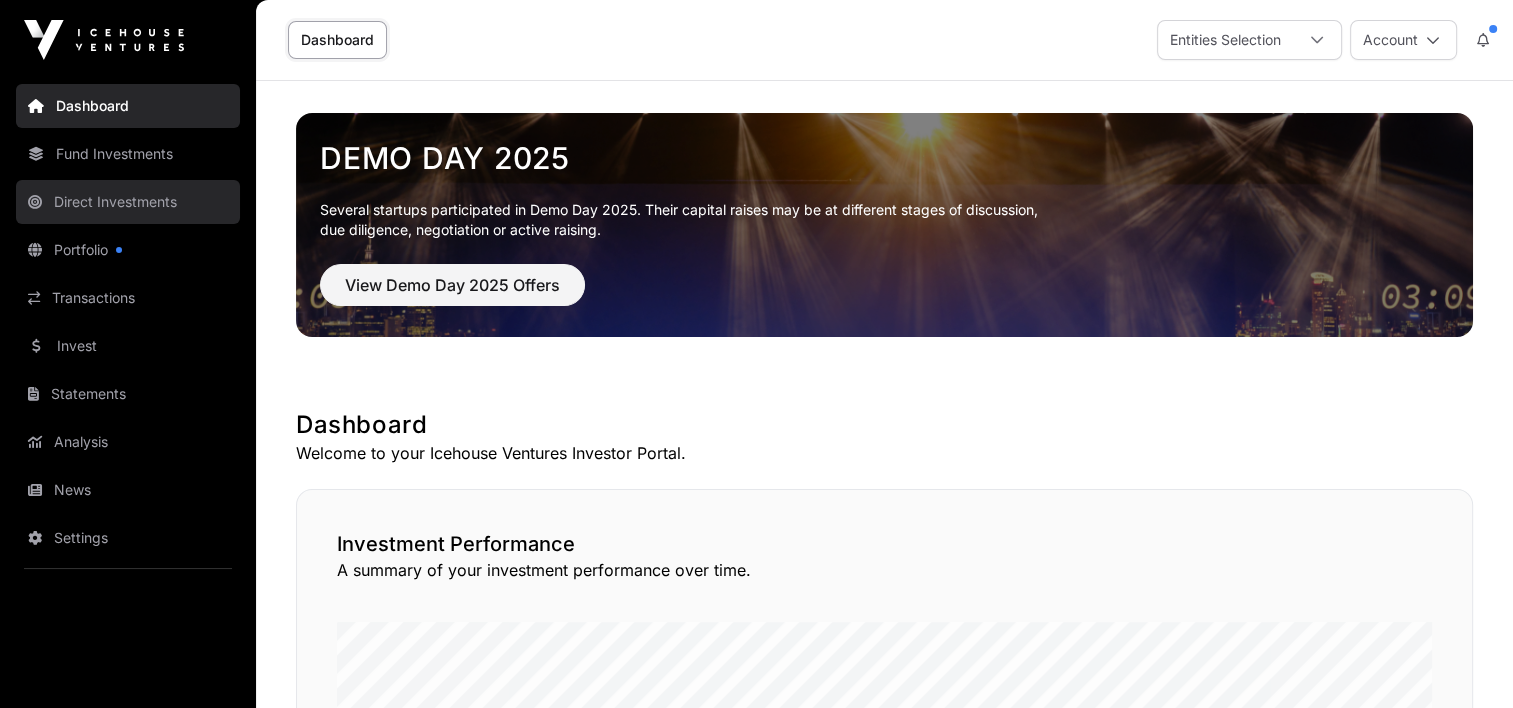 click on "Direct Investments" 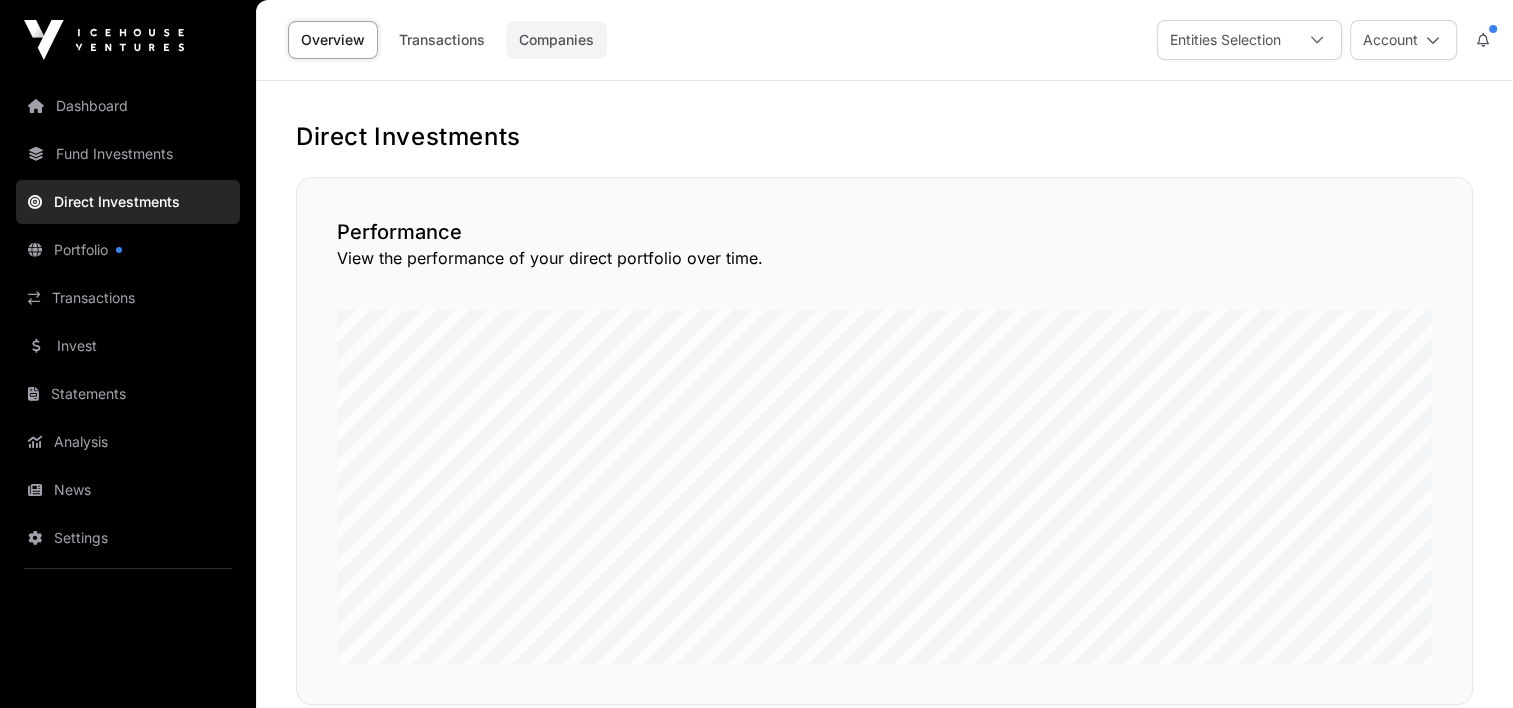 click on "Companies" 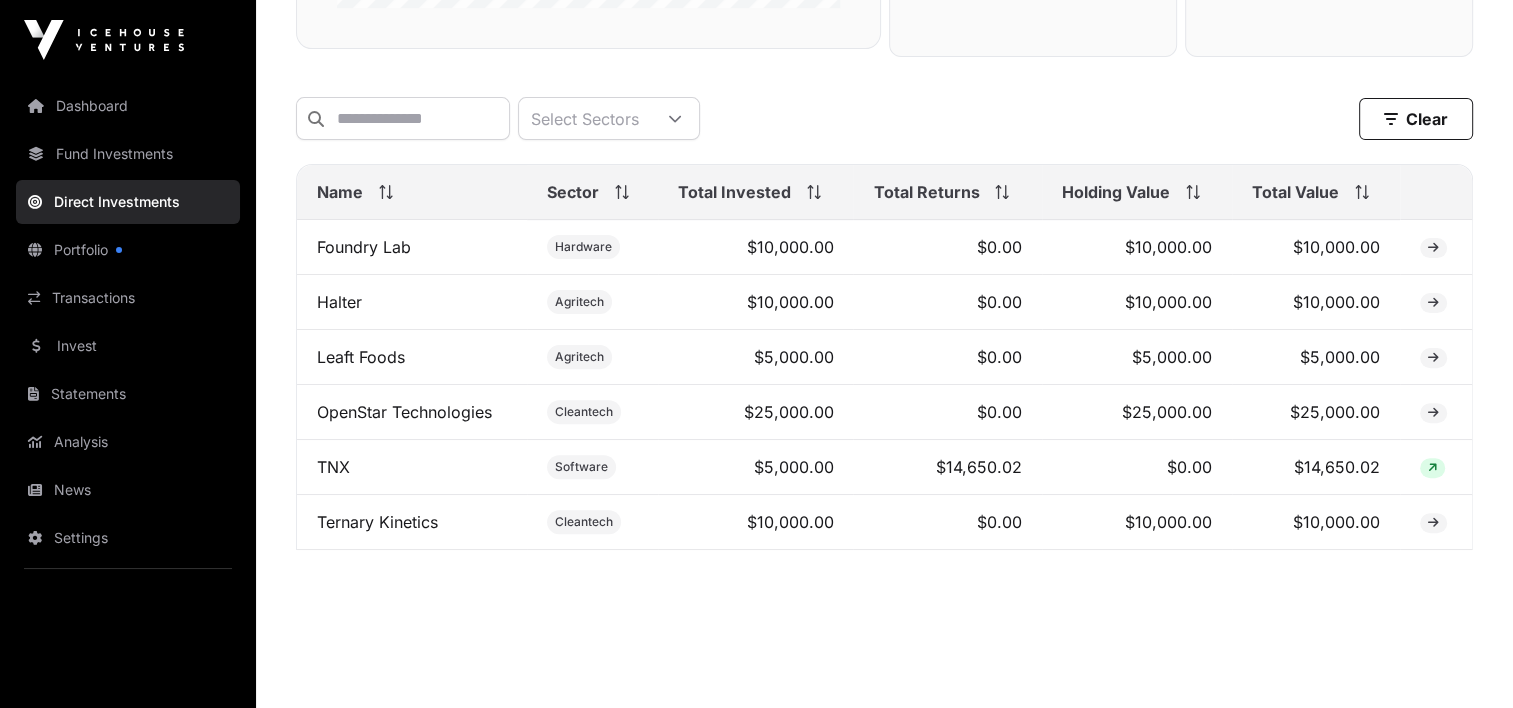 scroll, scrollTop: 600, scrollLeft: 0, axis: vertical 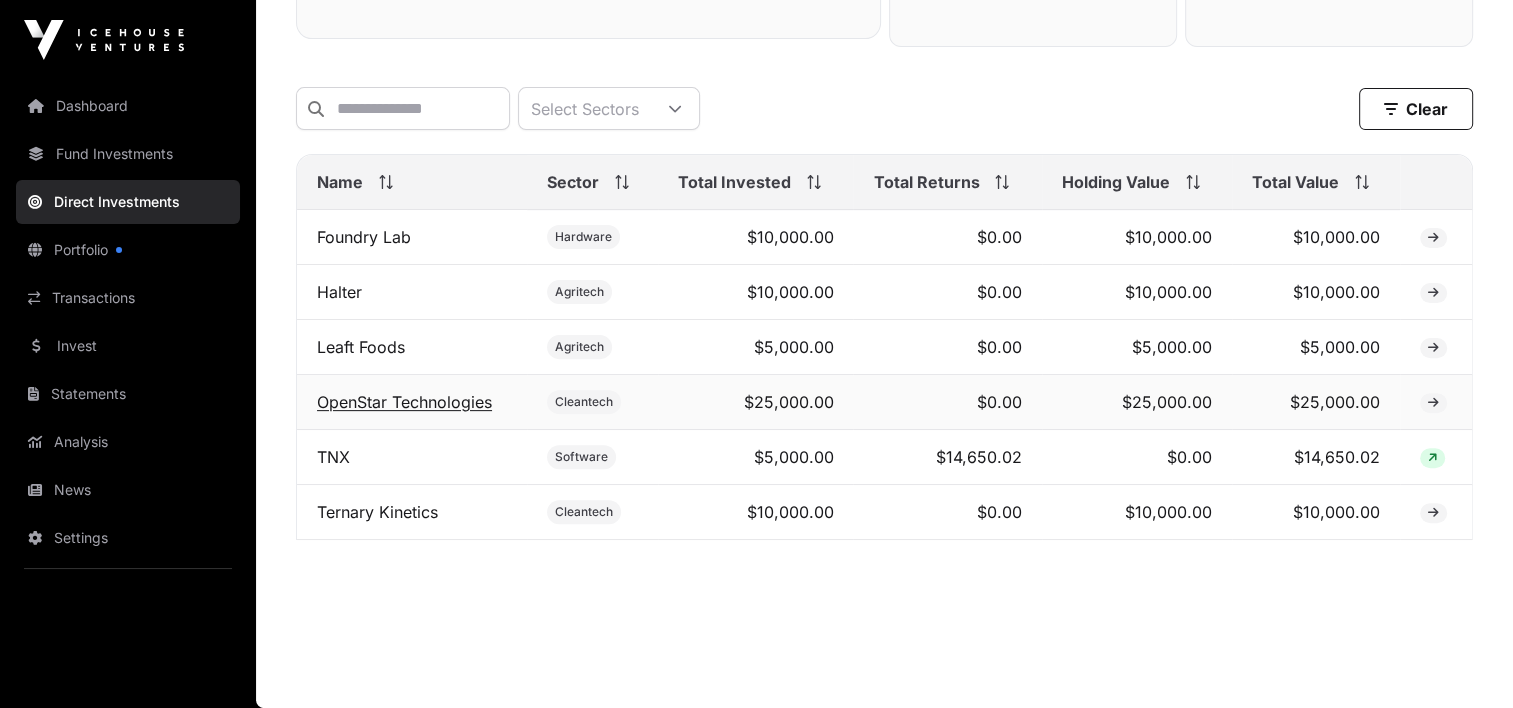 click on "OpenStar Technologies" 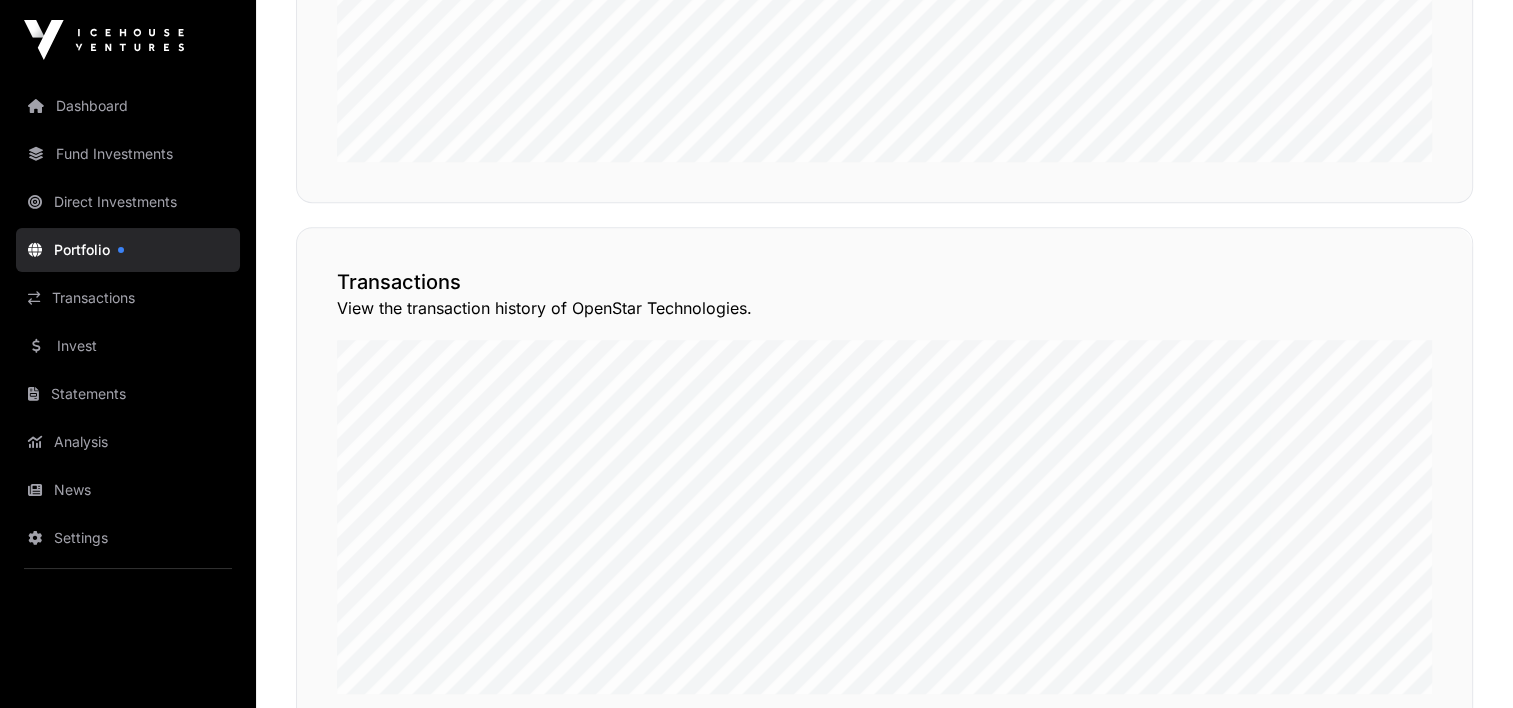 scroll, scrollTop: 1225, scrollLeft: 0, axis: vertical 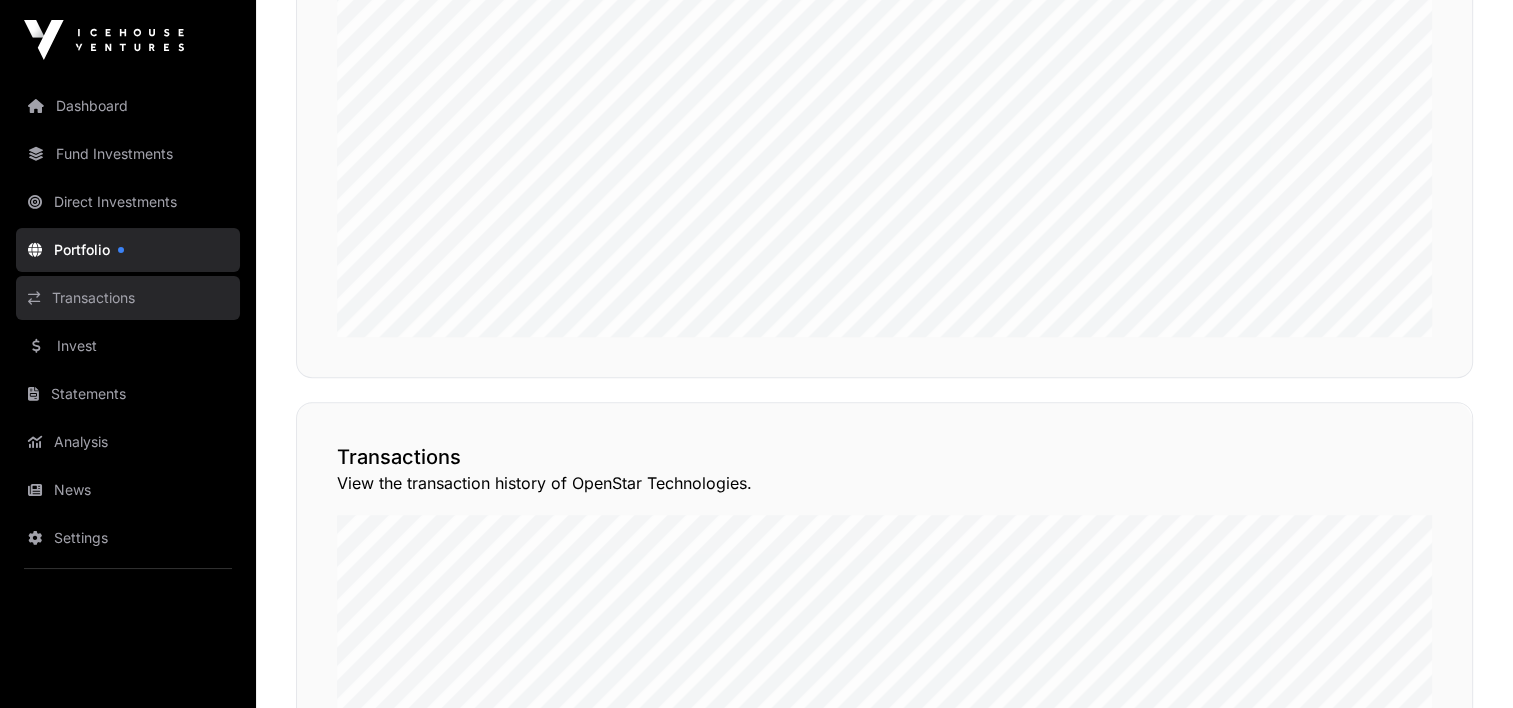 click on "Transactions" 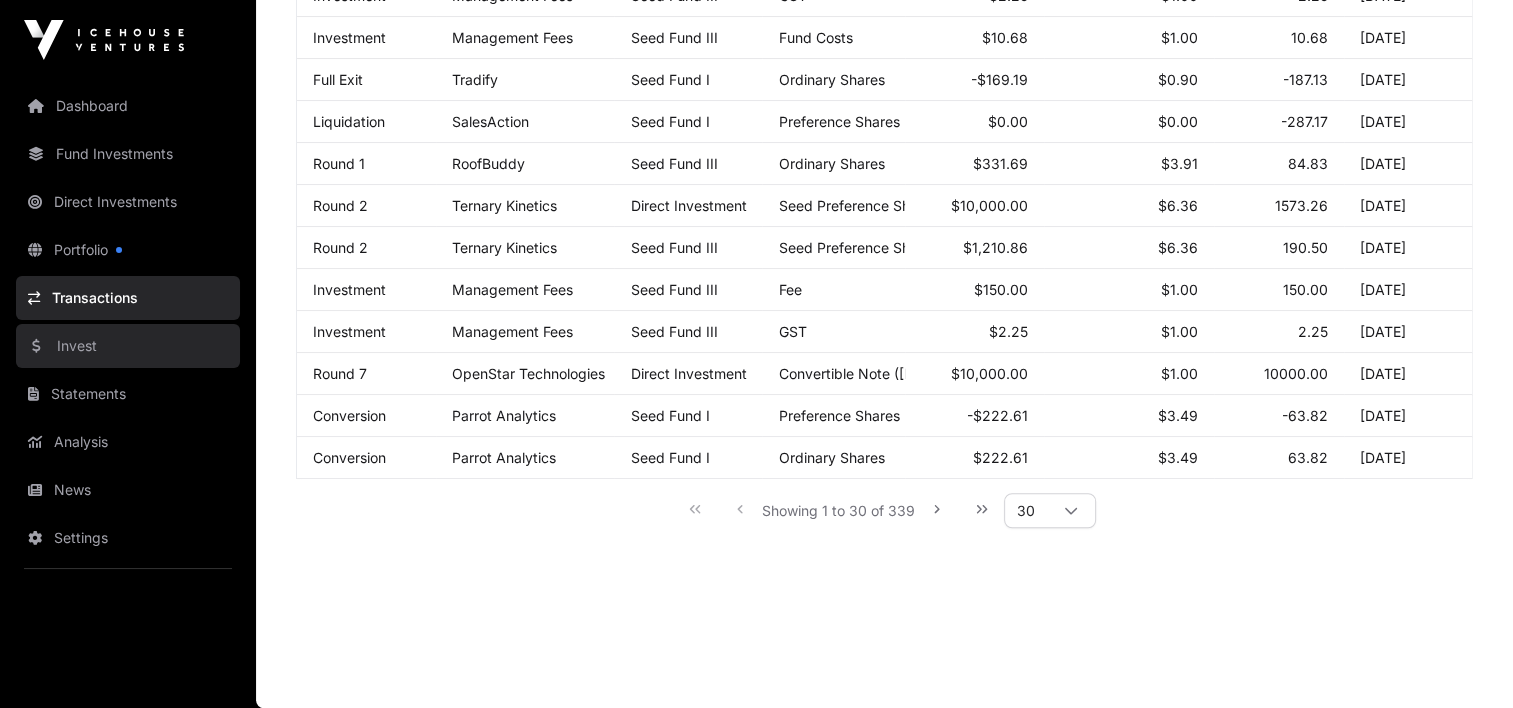 scroll, scrollTop: 0, scrollLeft: 0, axis: both 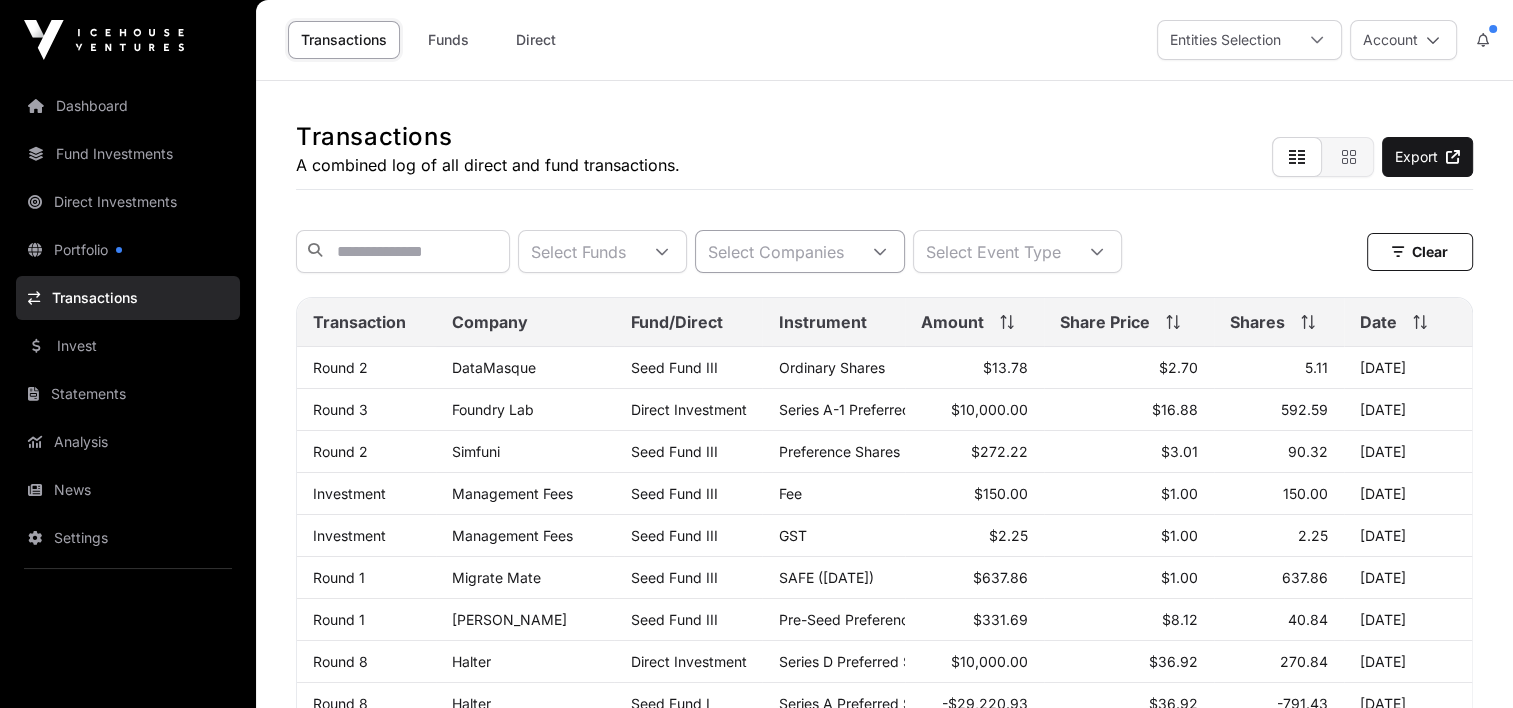 click 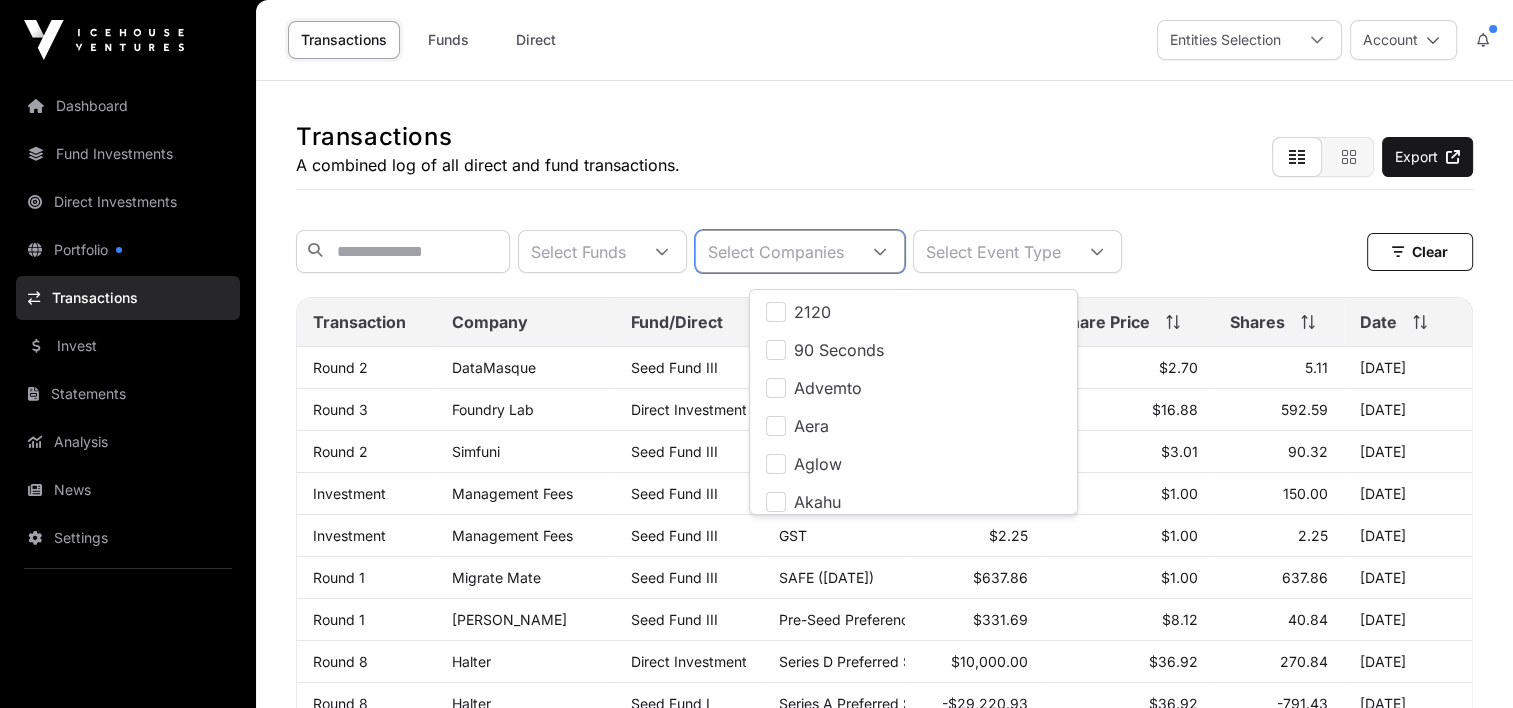 scroll, scrollTop: 20, scrollLeft: 12, axis: both 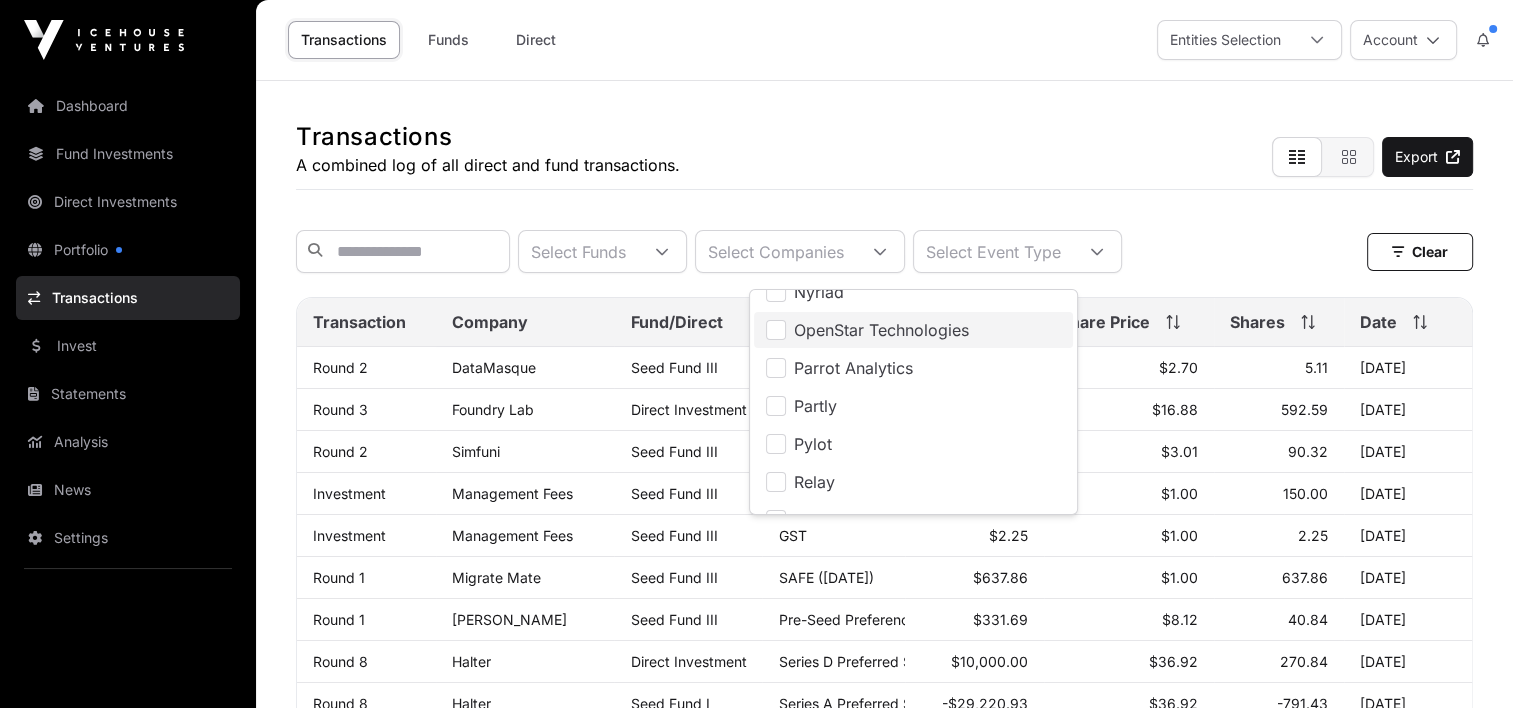 click on "OpenStar Technologies" 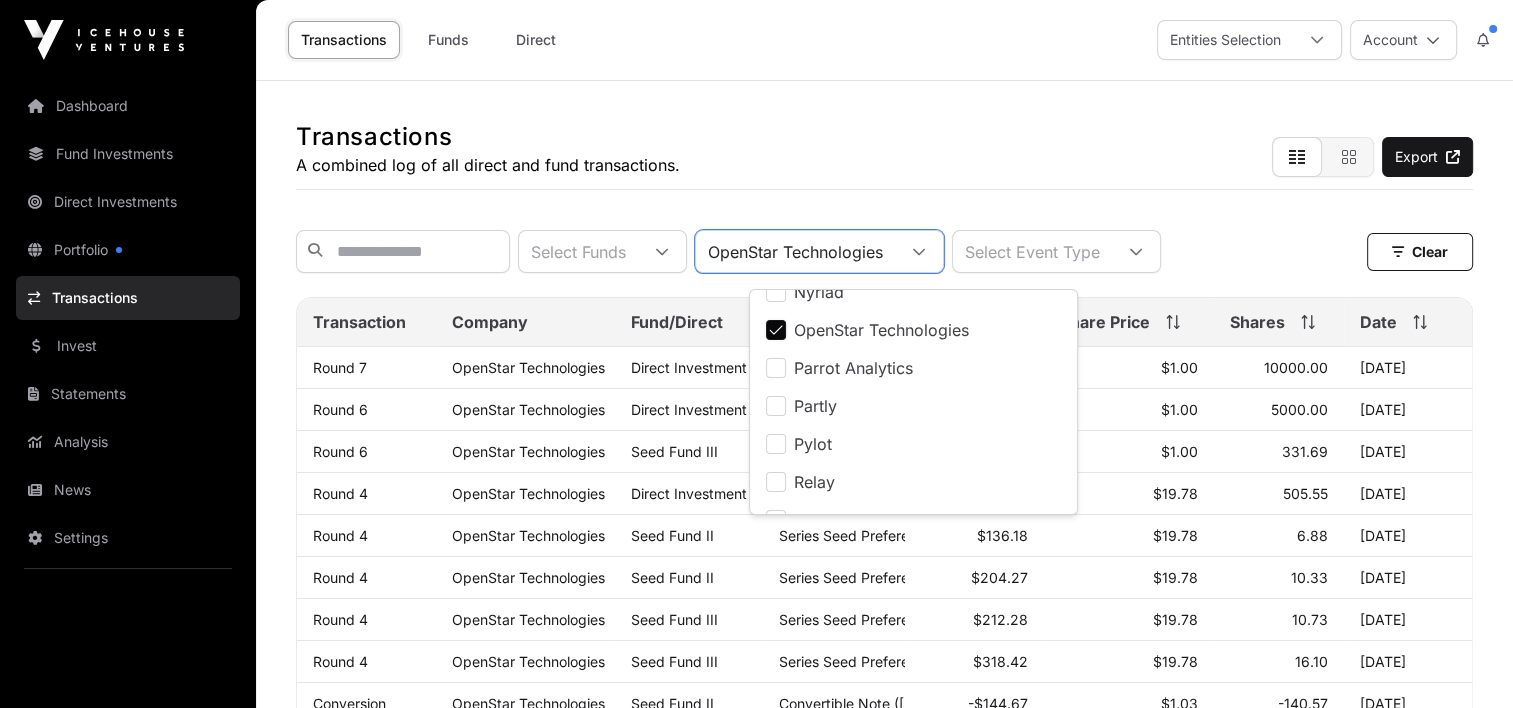 click on "Transactions  A combined log of all direct and fund transactions.  Export" 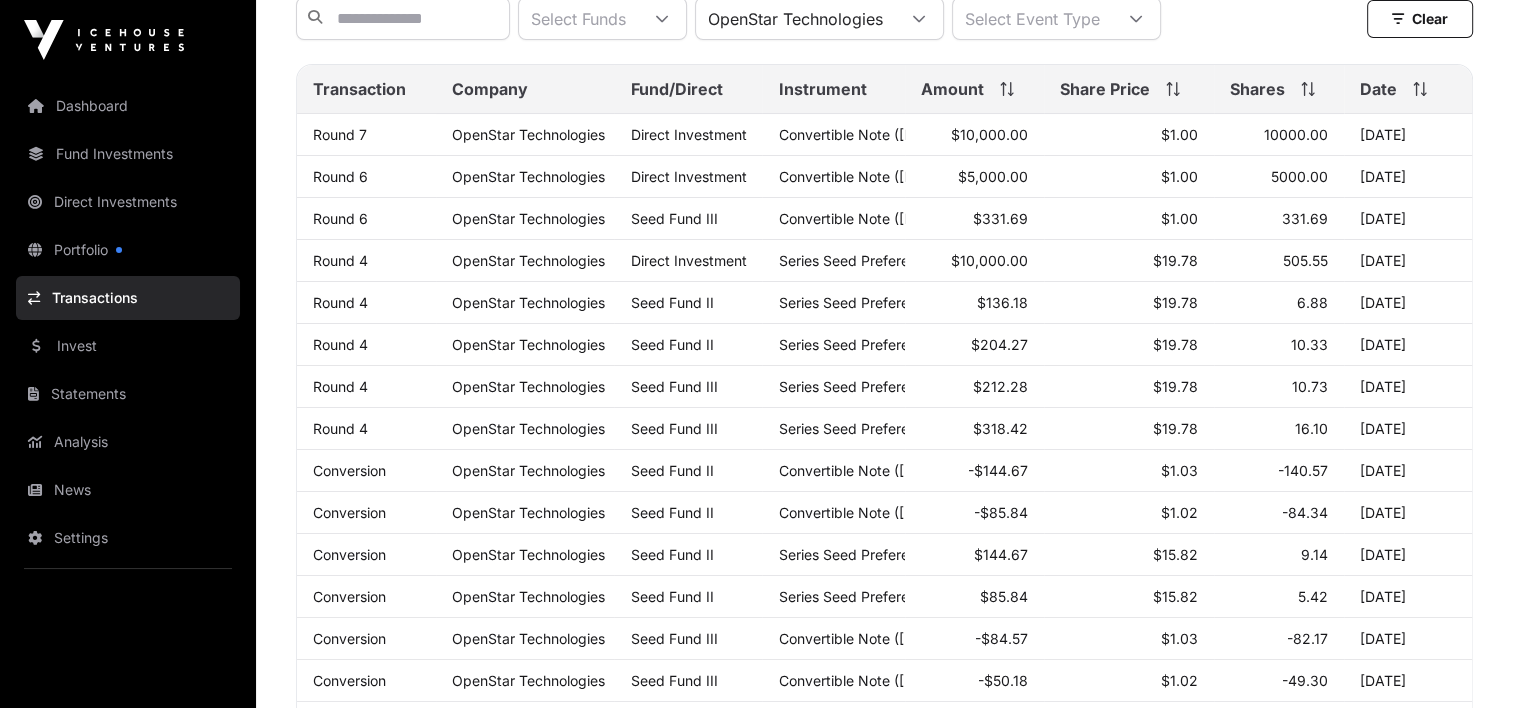 scroll, scrollTop: 200, scrollLeft: 0, axis: vertical 